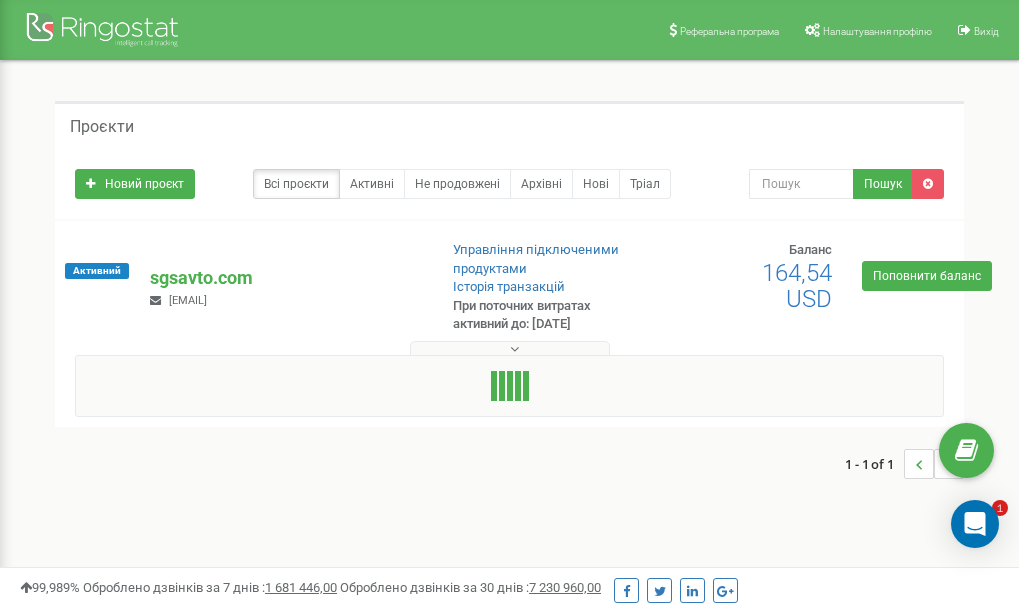 scroll, scrollTop: 0, scrollLeft: 0, axis: both 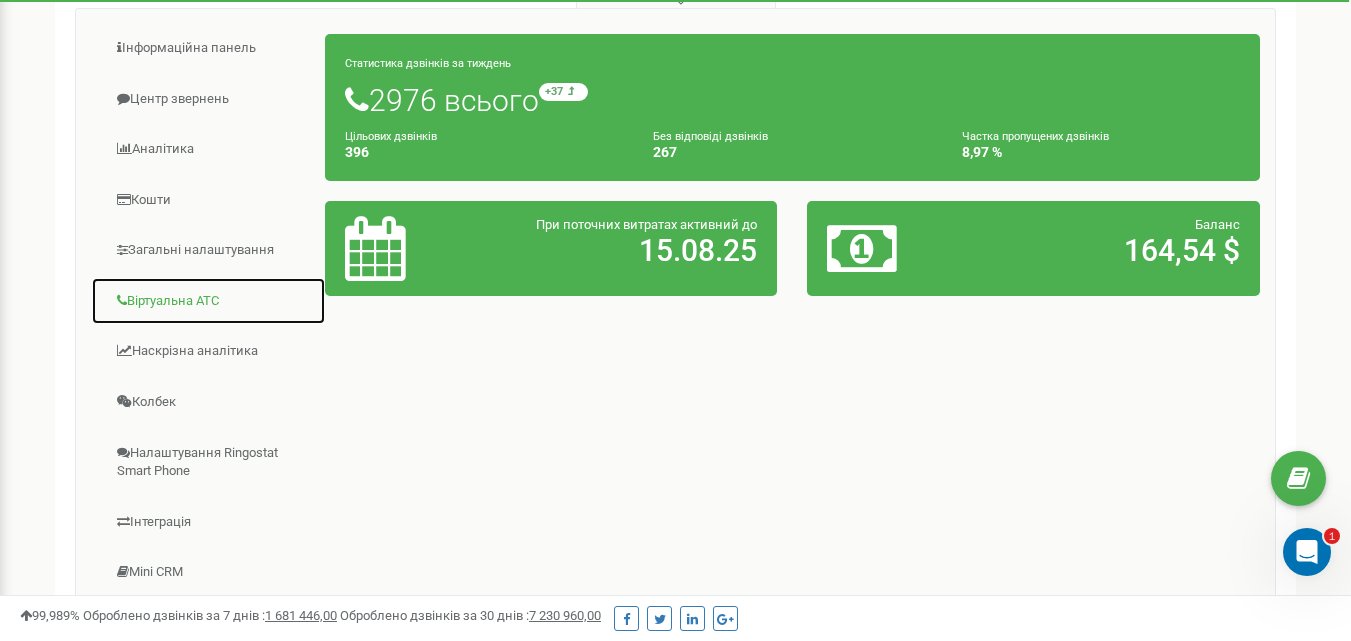 click on "Віртуальна АТС" at bounding box center (208, 301) 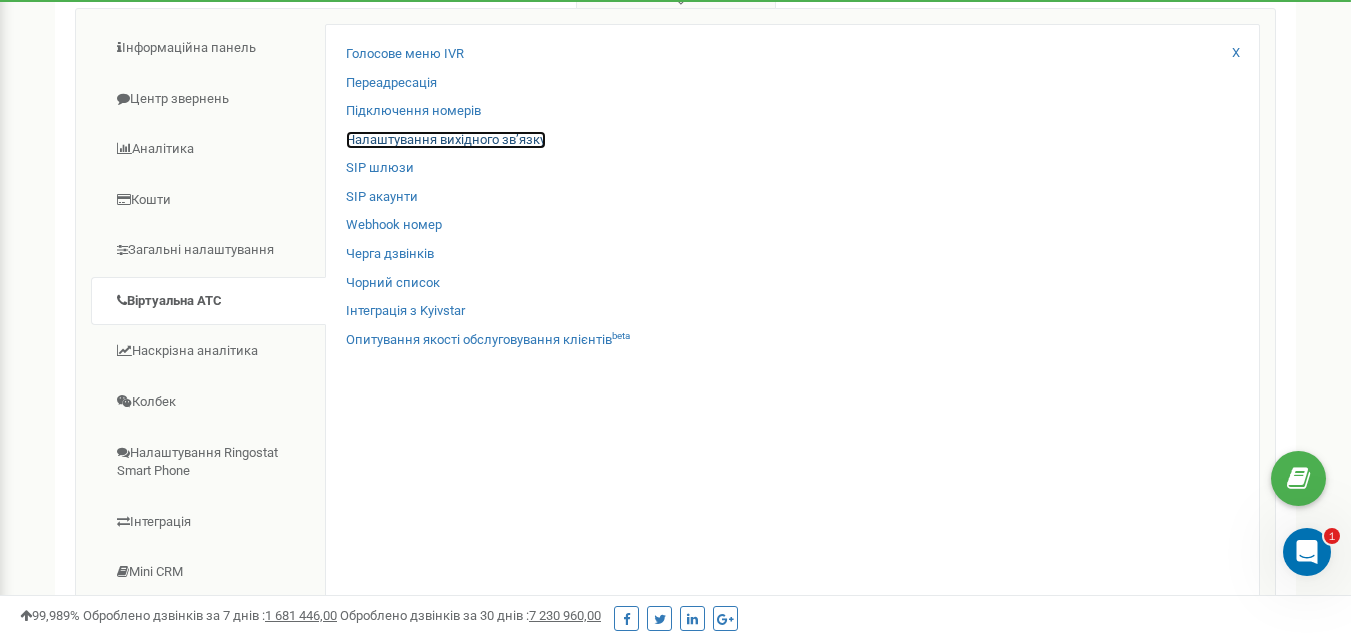 click on "Налаштування вихідного зв’язку" at bounding box center [446, 140] 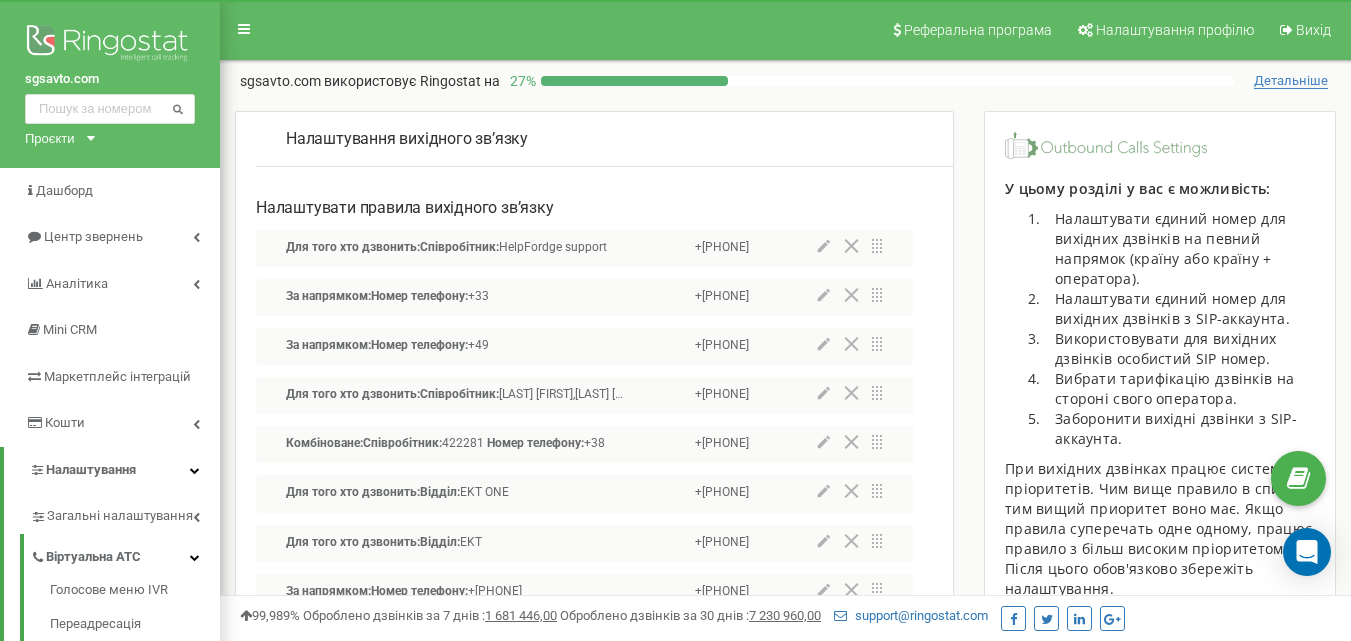 scroll, scrollTop: 0, scrollLeft: 0, axis: both 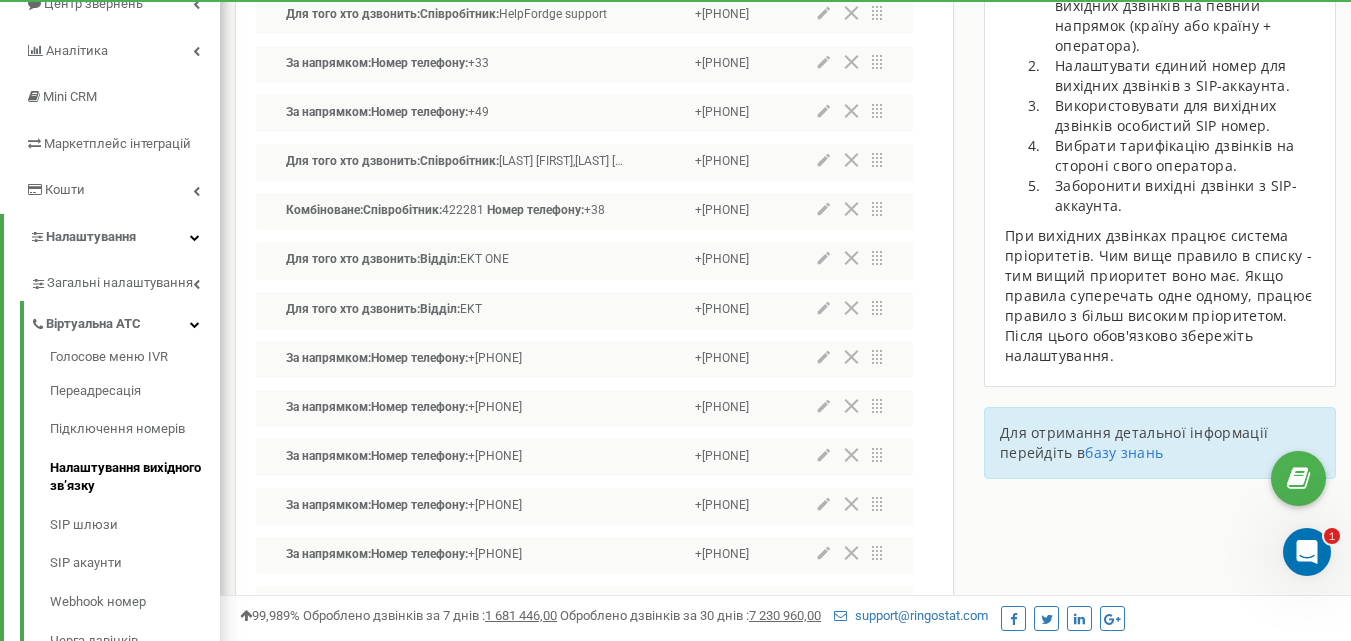 click 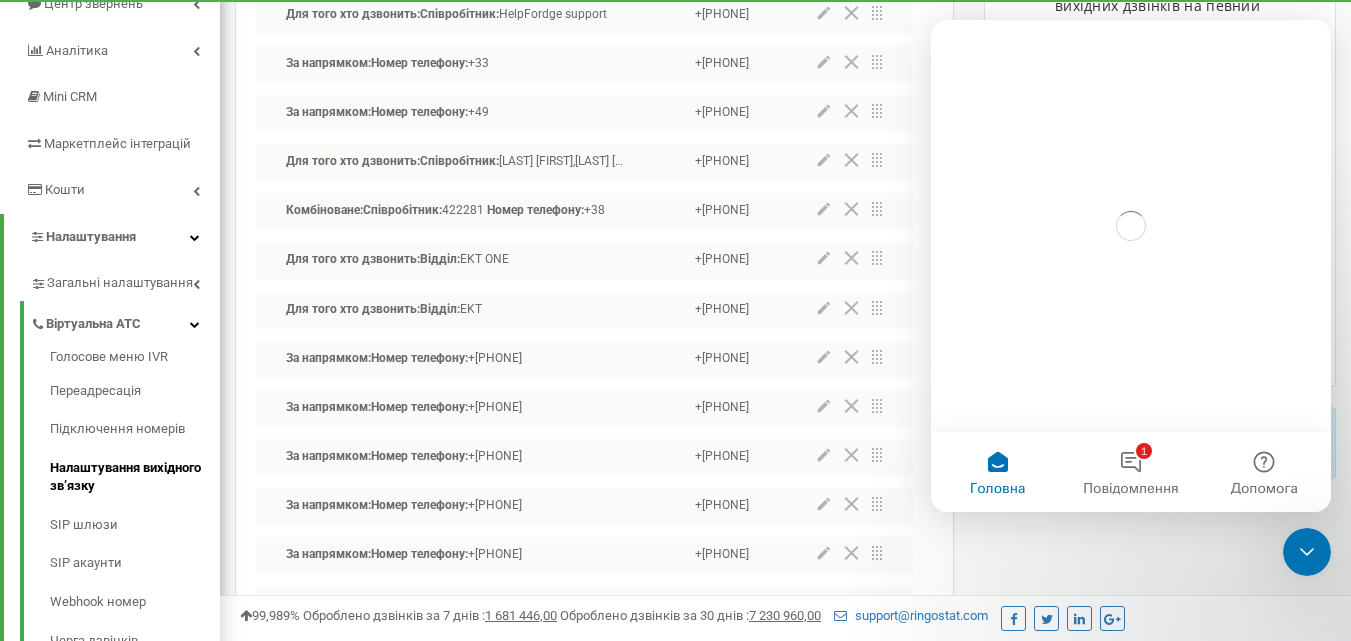 scroll, scrollTop: 0, scrollLeft: 0, axis: both 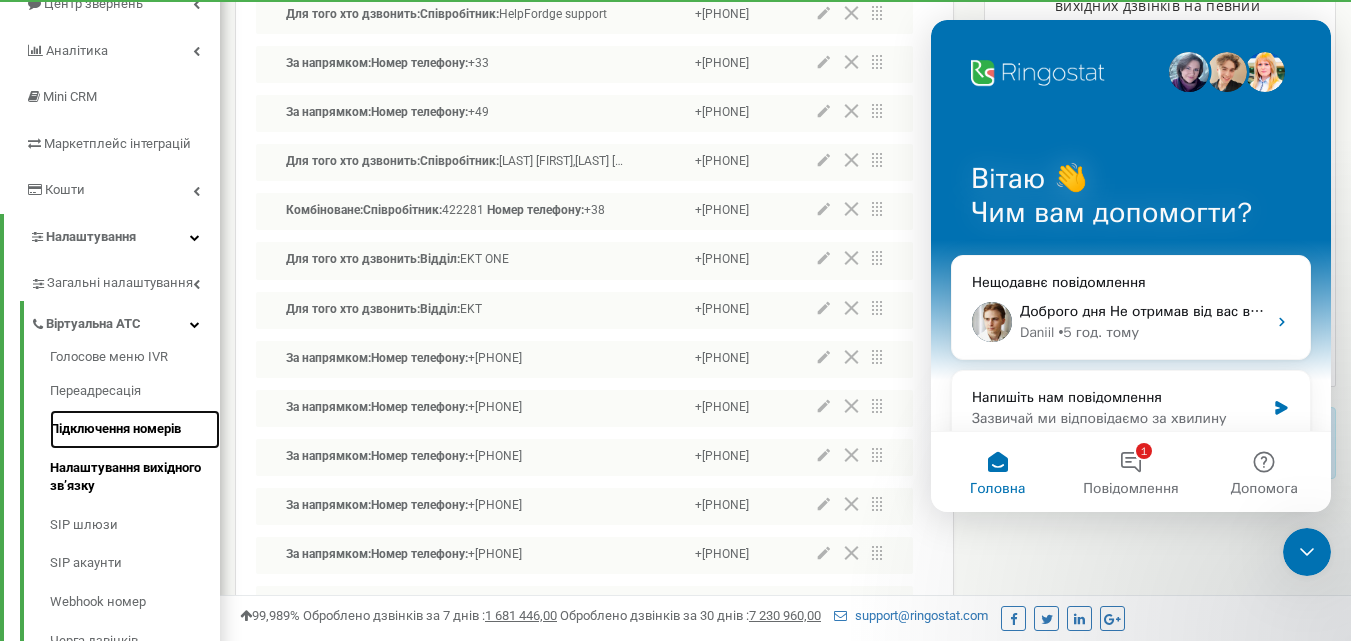 click on "Підключення номерів" at bounding box center (135, 429) 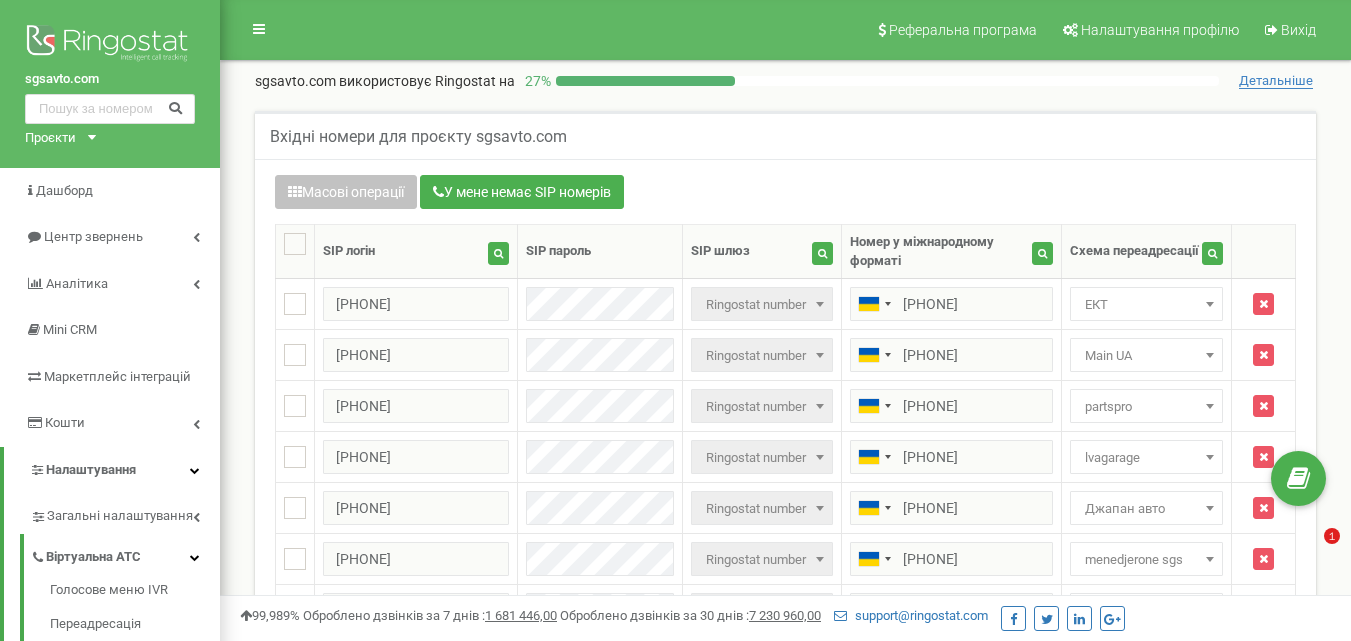 scroll, scrollTop: 0, scrollLeft: 0, axis: both 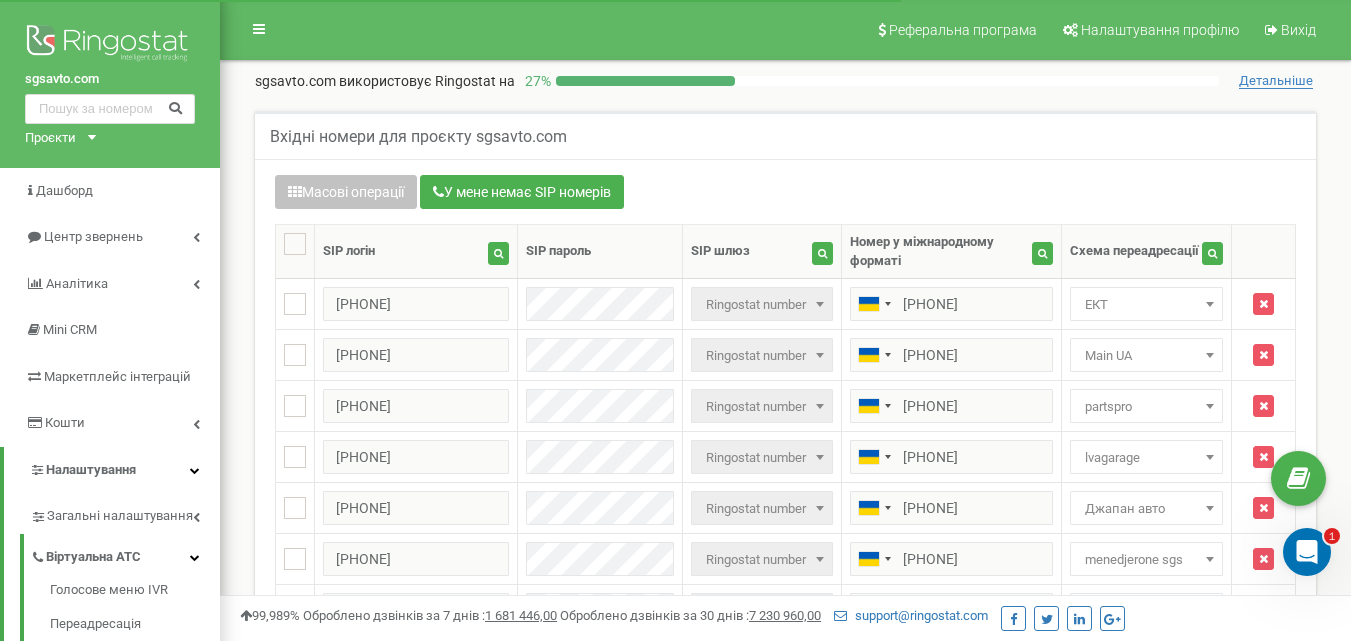 click 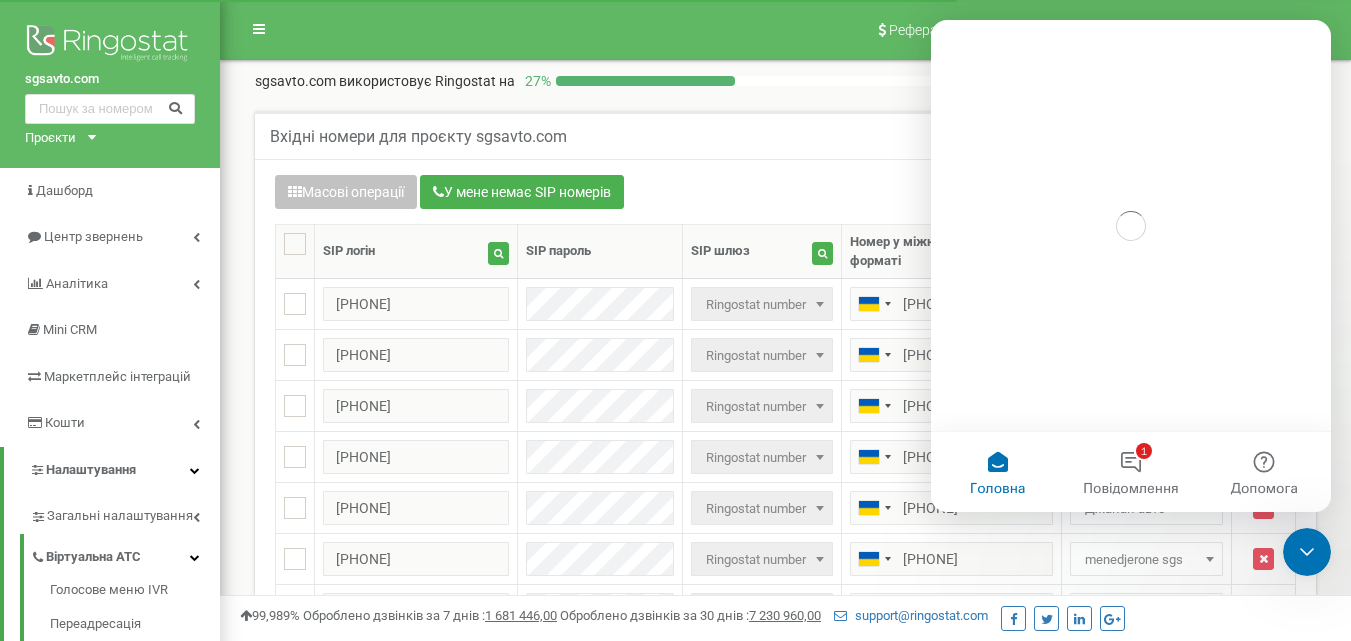 scroll, scrollTop: 0, scrollLeft: 0, axis: both 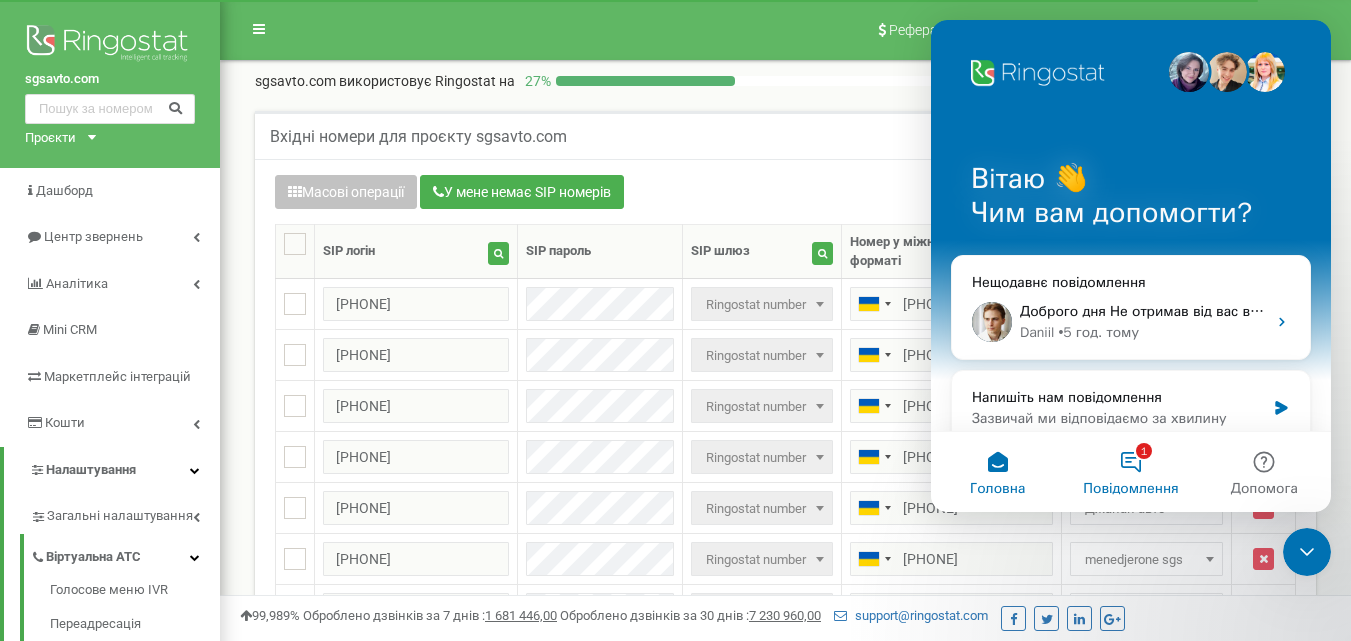click on "1 Повідомлення" at bounding box center [1130, 472] 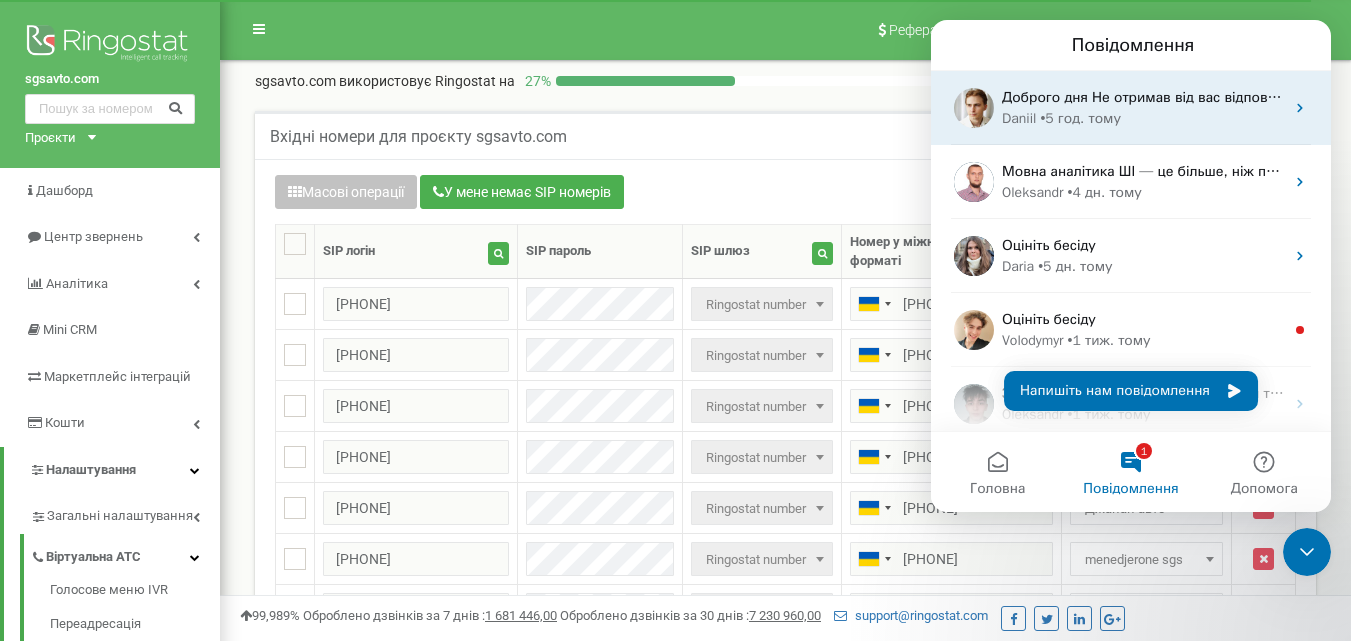 click on "•  5 год. тому" at bounding box center [1080, 118] 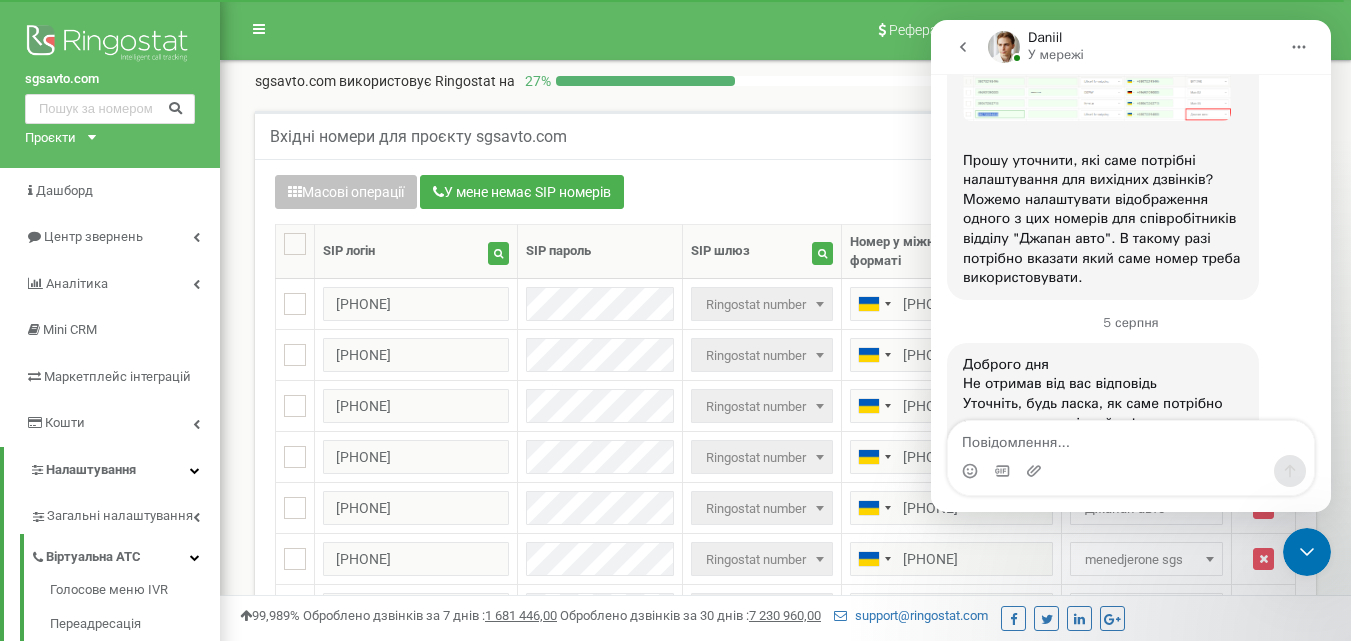scroll, scrollTop: 1236, scrollLeft: 0, axis: vertical 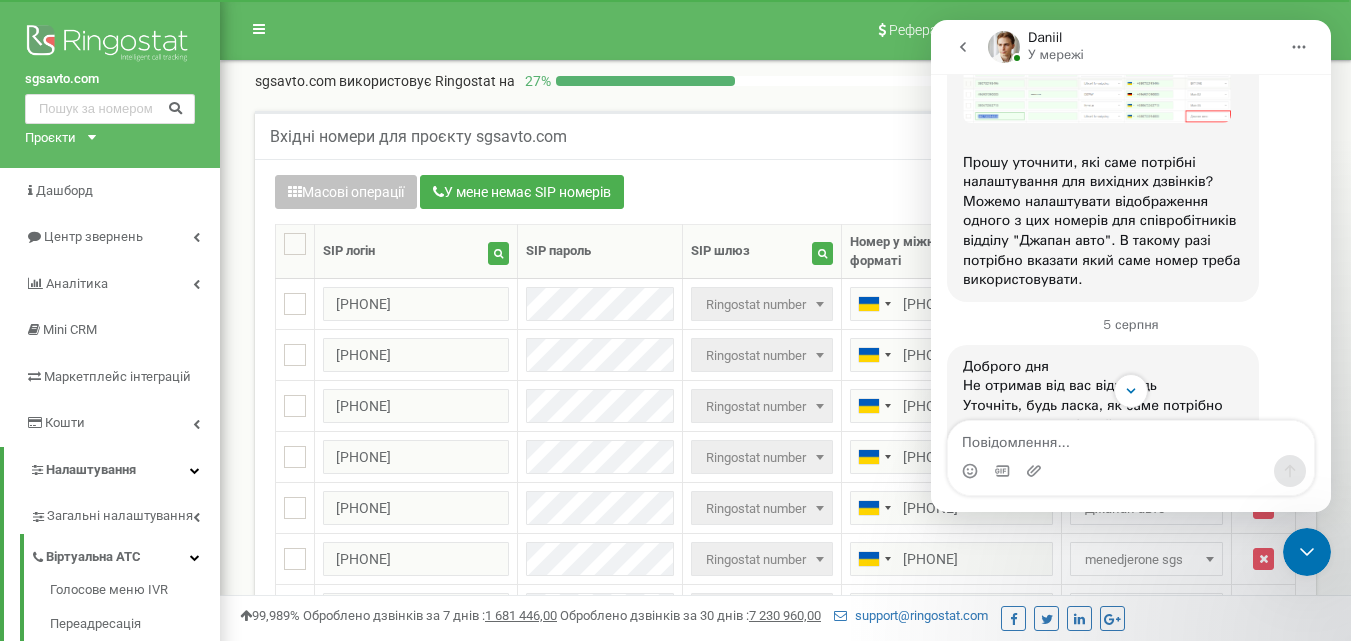 click at bounding box center [1131, 438] 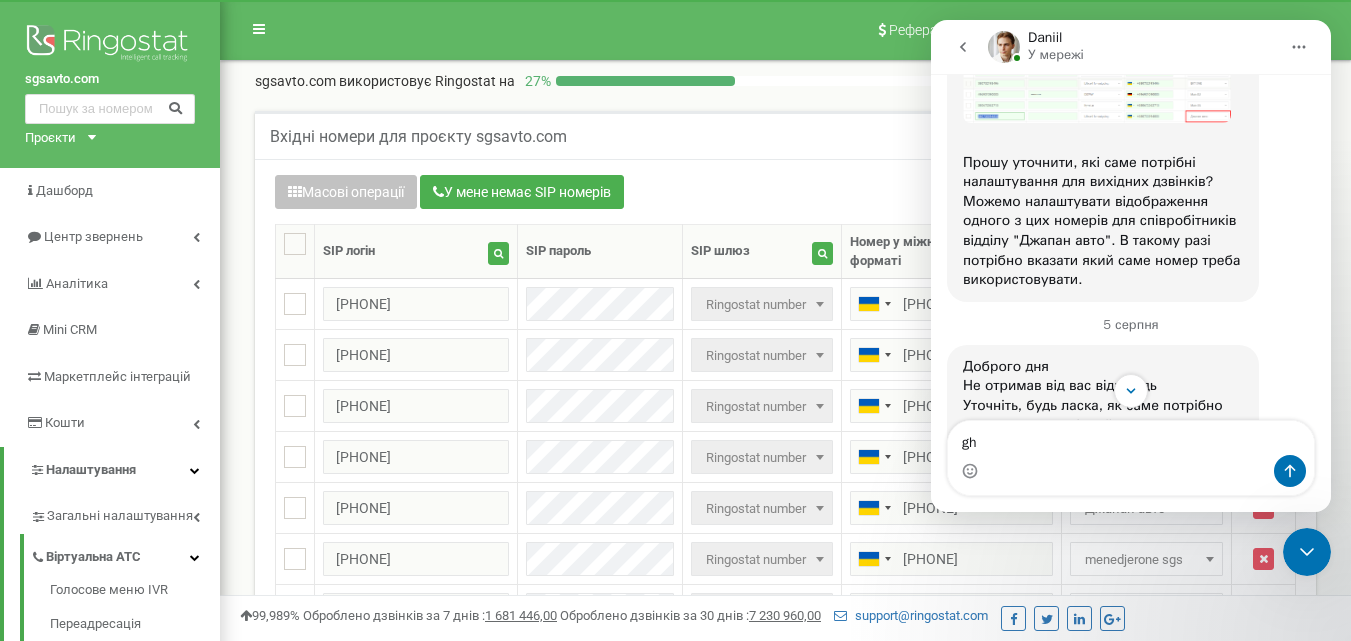 type on "g" 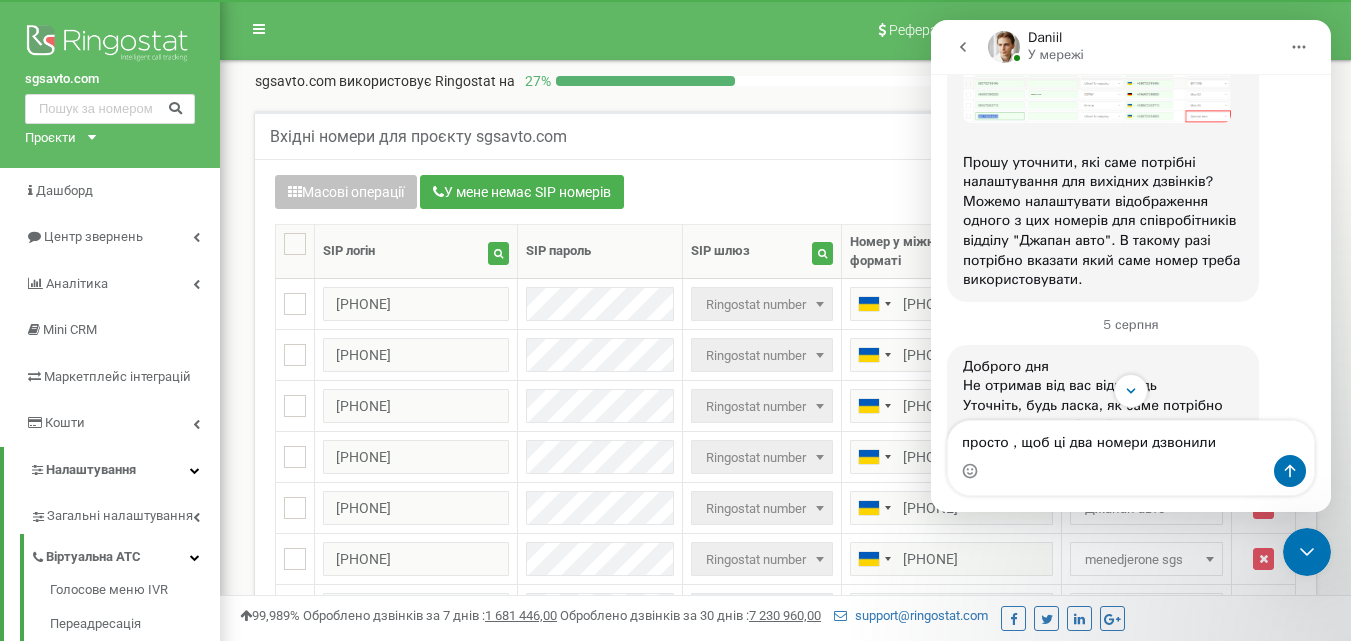click on "просто , щоб ці два номери дзвонили" at bounding box center [1131, 438] 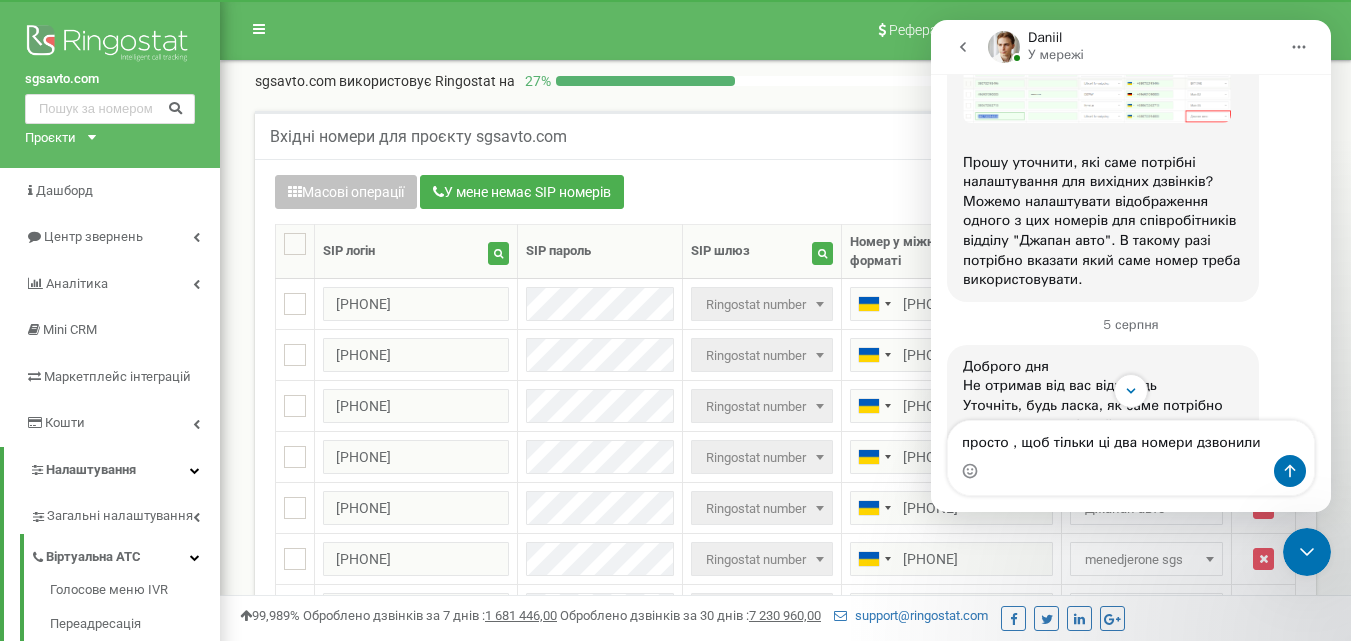 click at bounding box center [1131, 471] 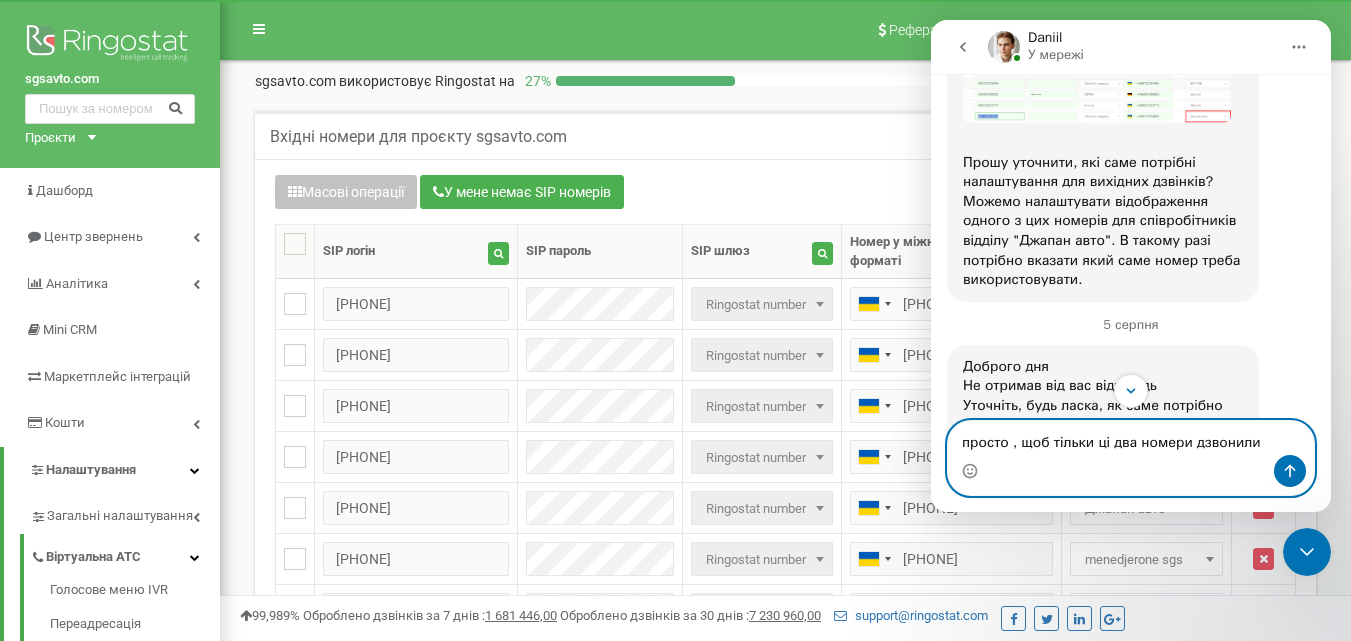 click on "просто , щоб тільки ці два номери дзвонили" at bounding box center [1131, 438] 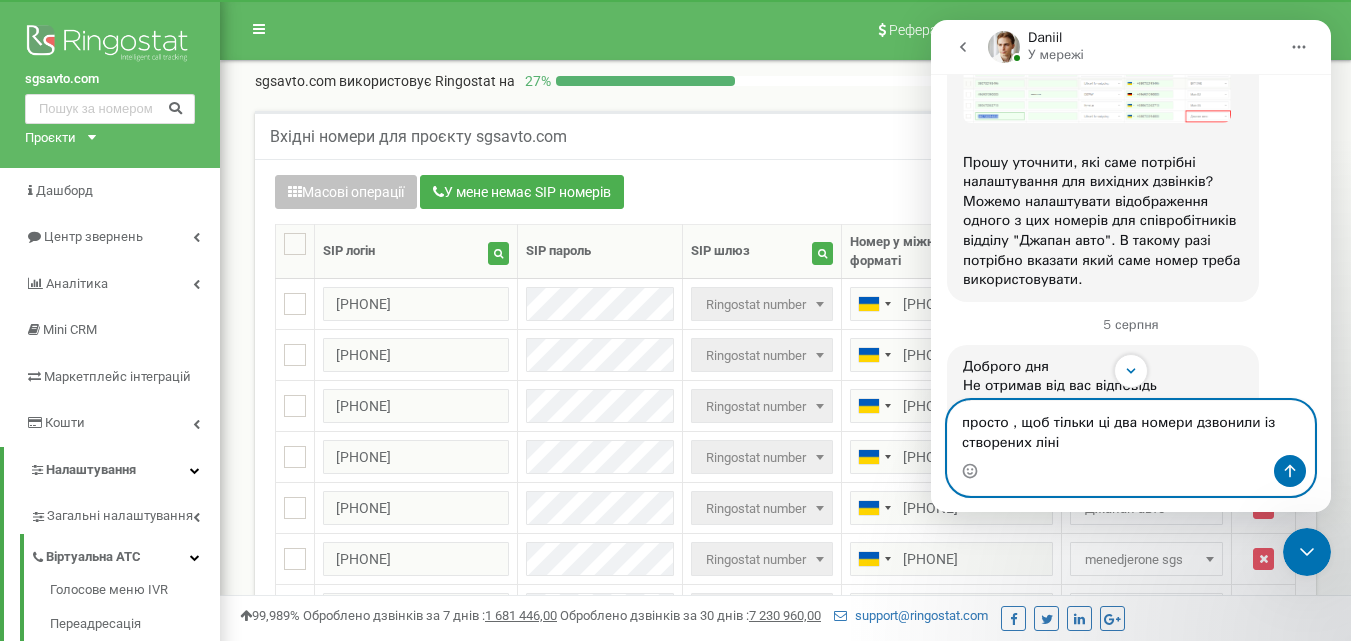 type on "просто , щоб тільки ці два номери дзвонили із створених ліній" 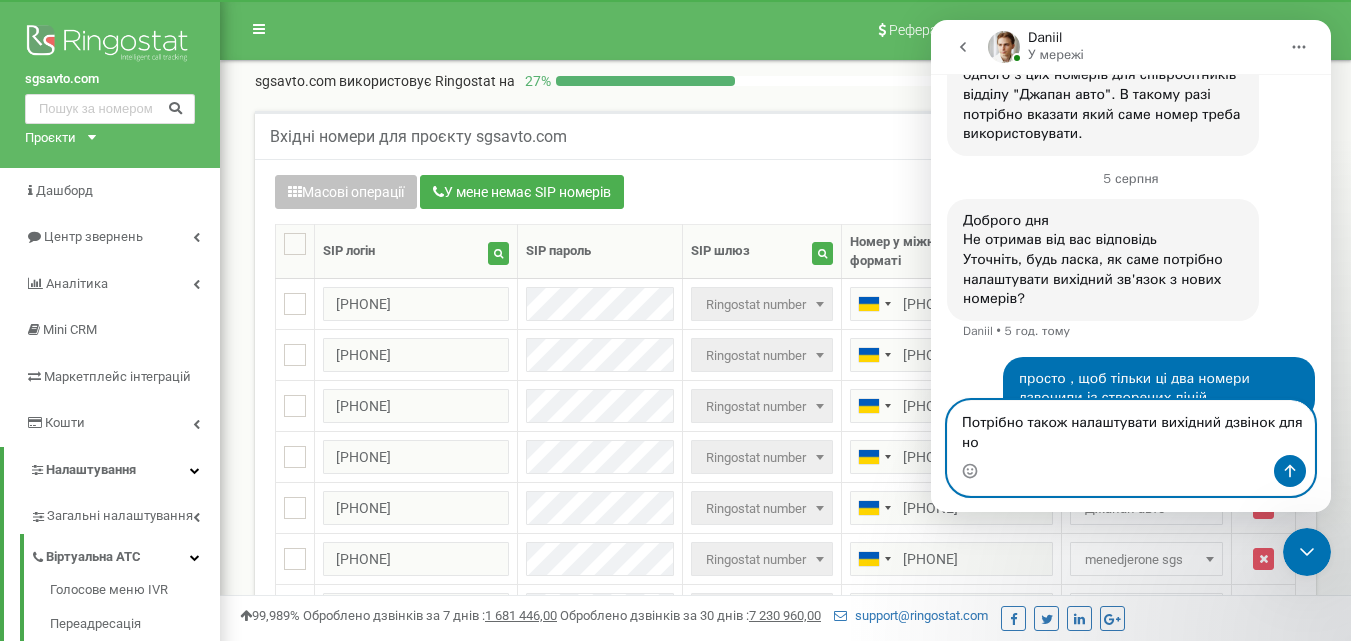 scroll, scrollTop: 1402, scrollLeft: 0, axis: vertical 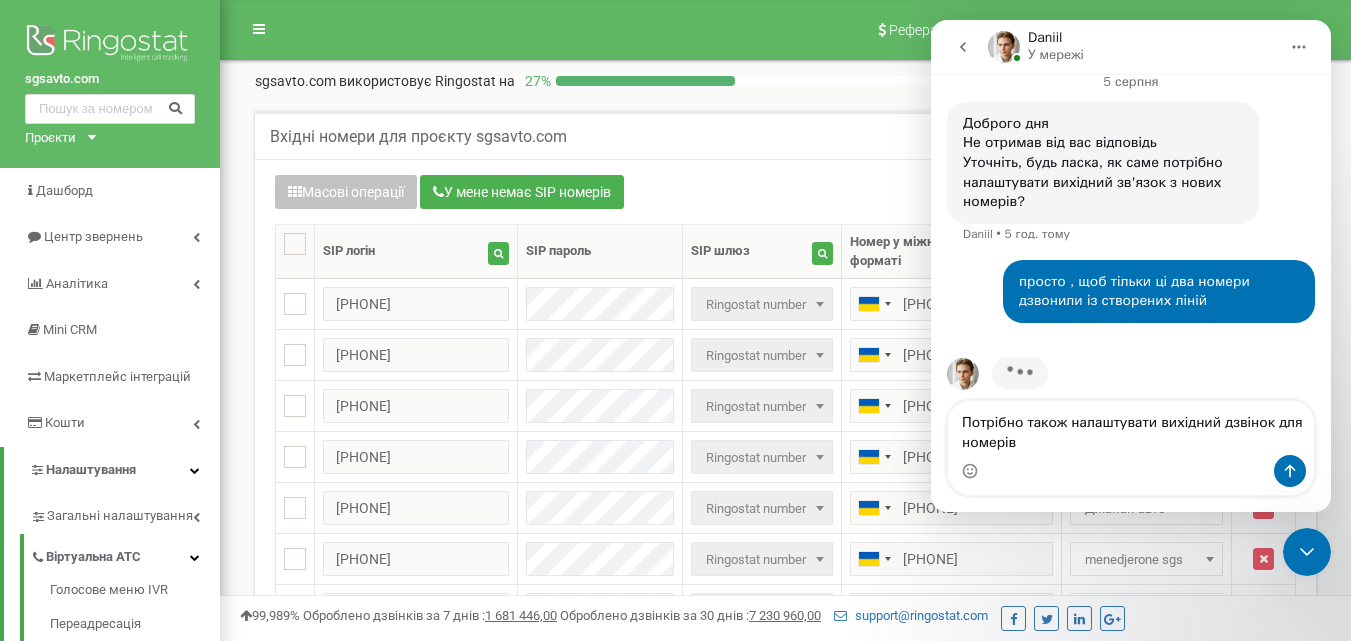 click at bounding box center [1131, 471] 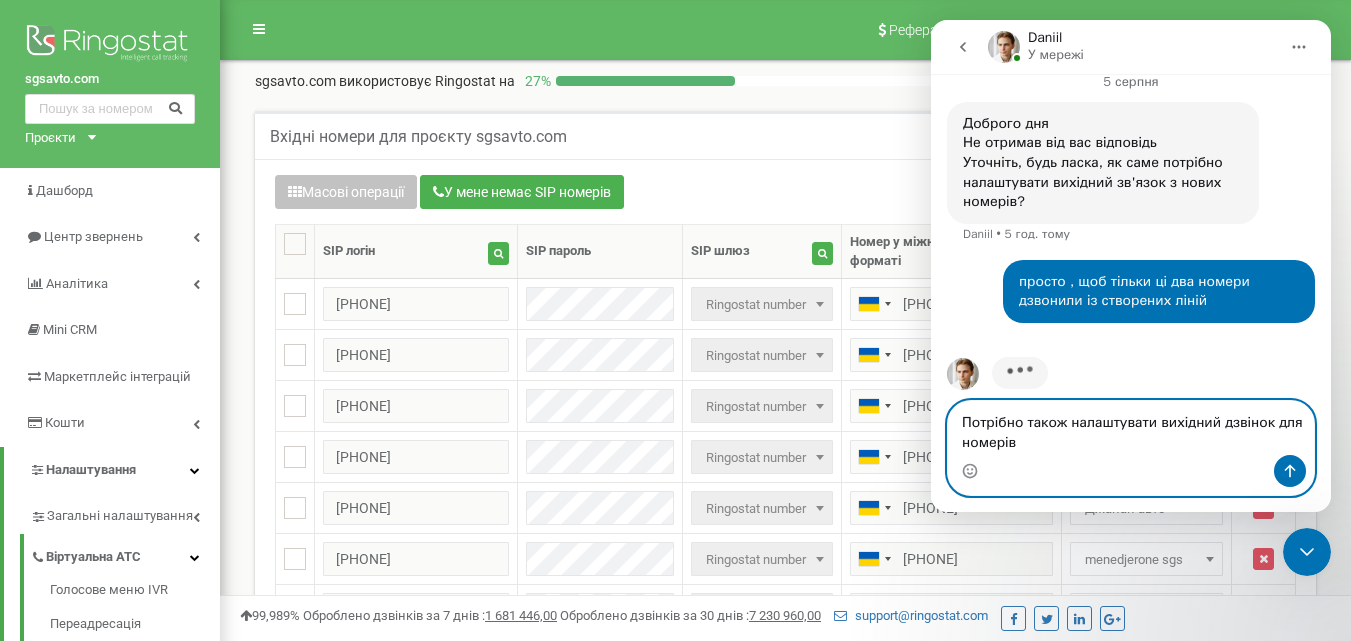click on "Потрібно також налаштувати вихідний дзвінок для номерів" at bounding box center [1131, 428] 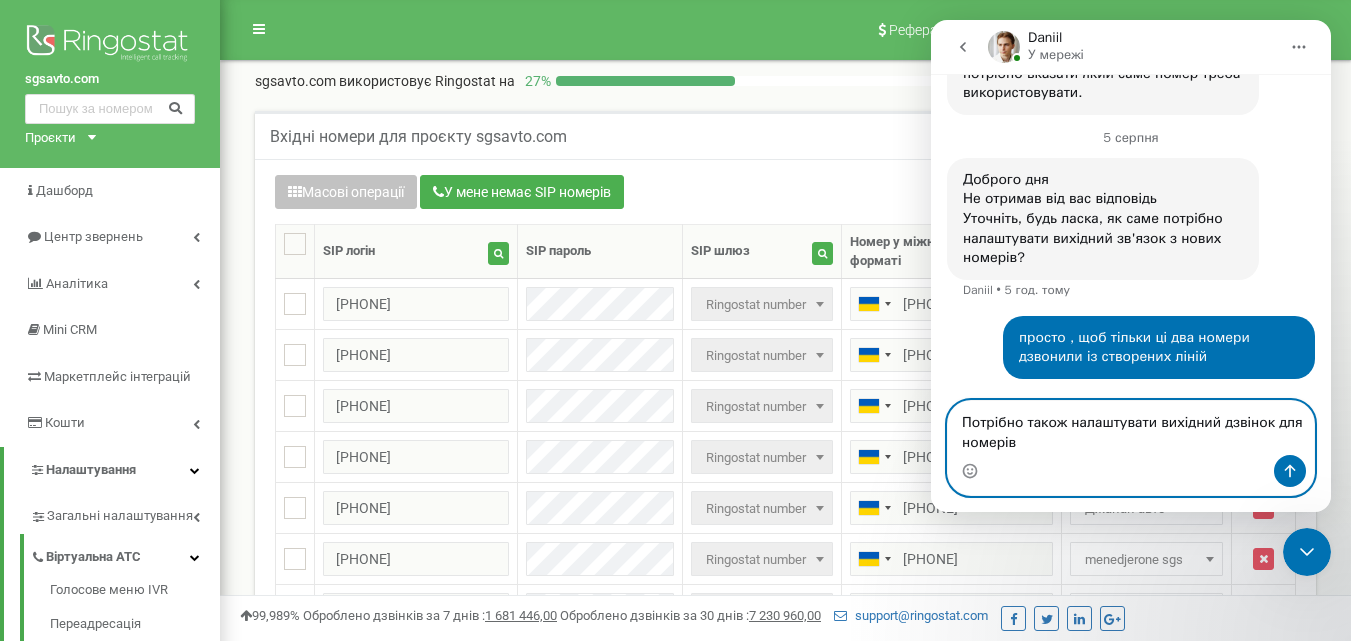 scroll, scrollTop: 1402, scrollLeft: 0, axis: vertical 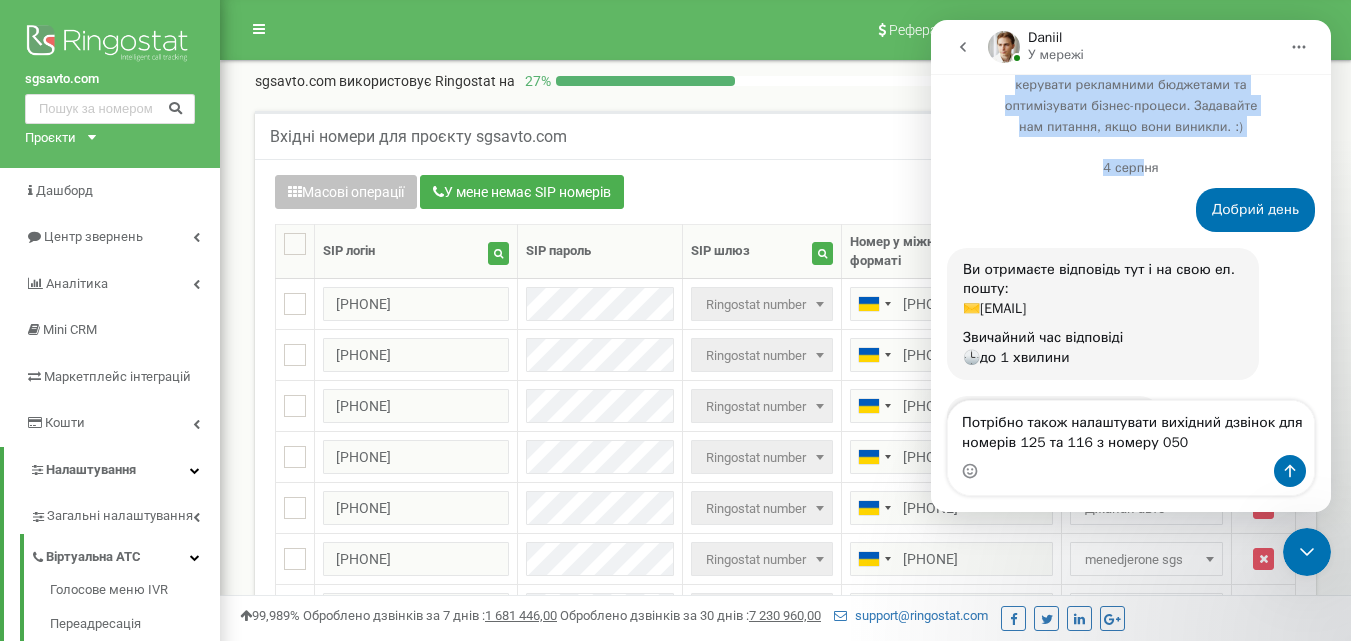 drag, startPoint x: 1118, startPoint y: 34, endPoint x: 1137, endPoint y: 121, distance: 89.050545 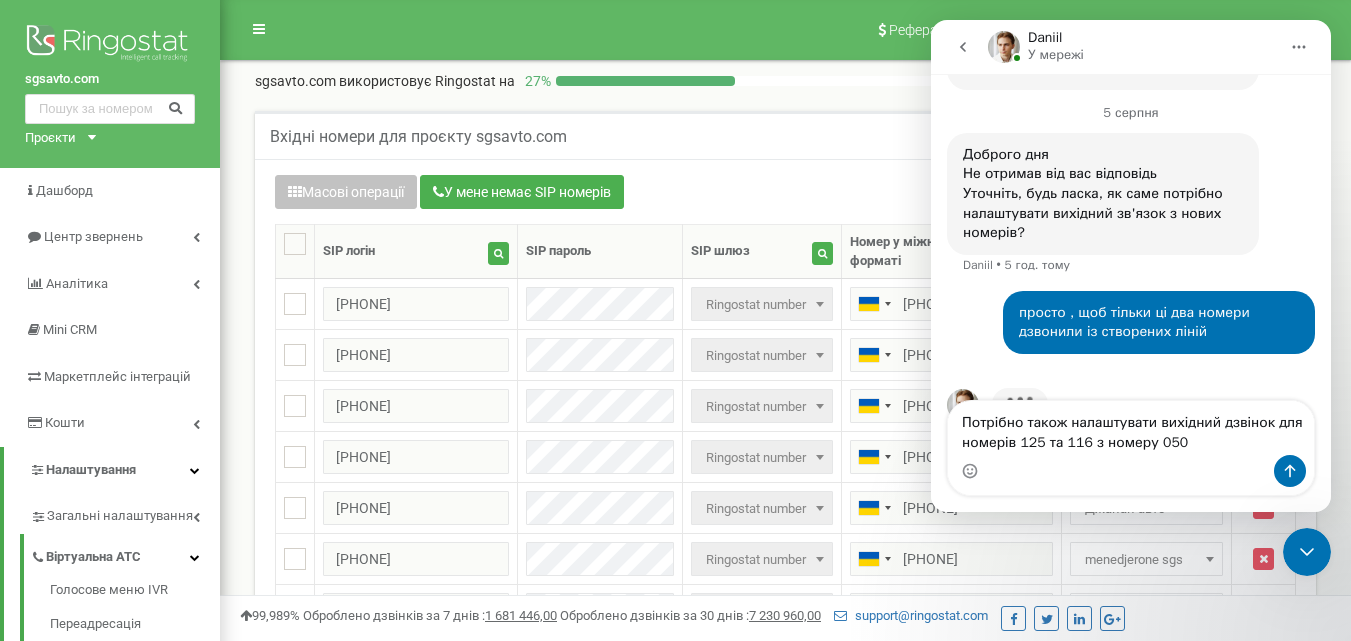 scroll, scrollTop: 1479, scrollLeft: 0, axis: vertical 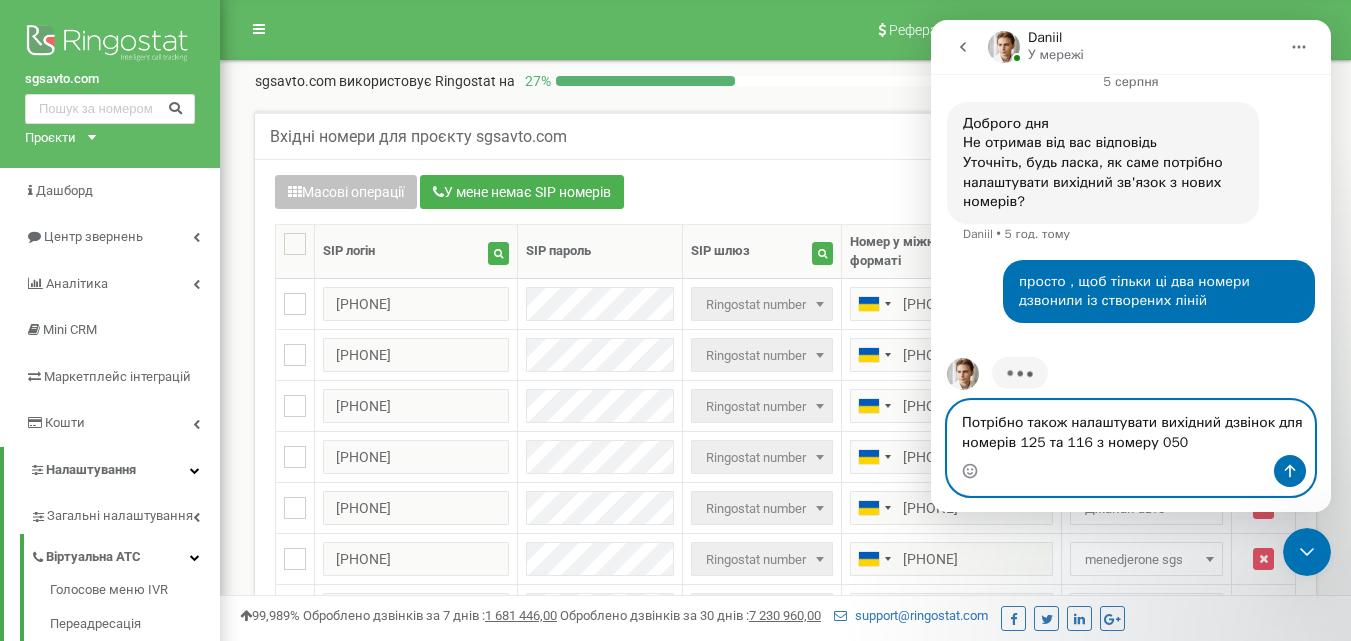 click on "Потрібно також налаштувати вихідний дзвінок для номерів 125 та 116 з номеру 050" at bounding box center (1131, 428) 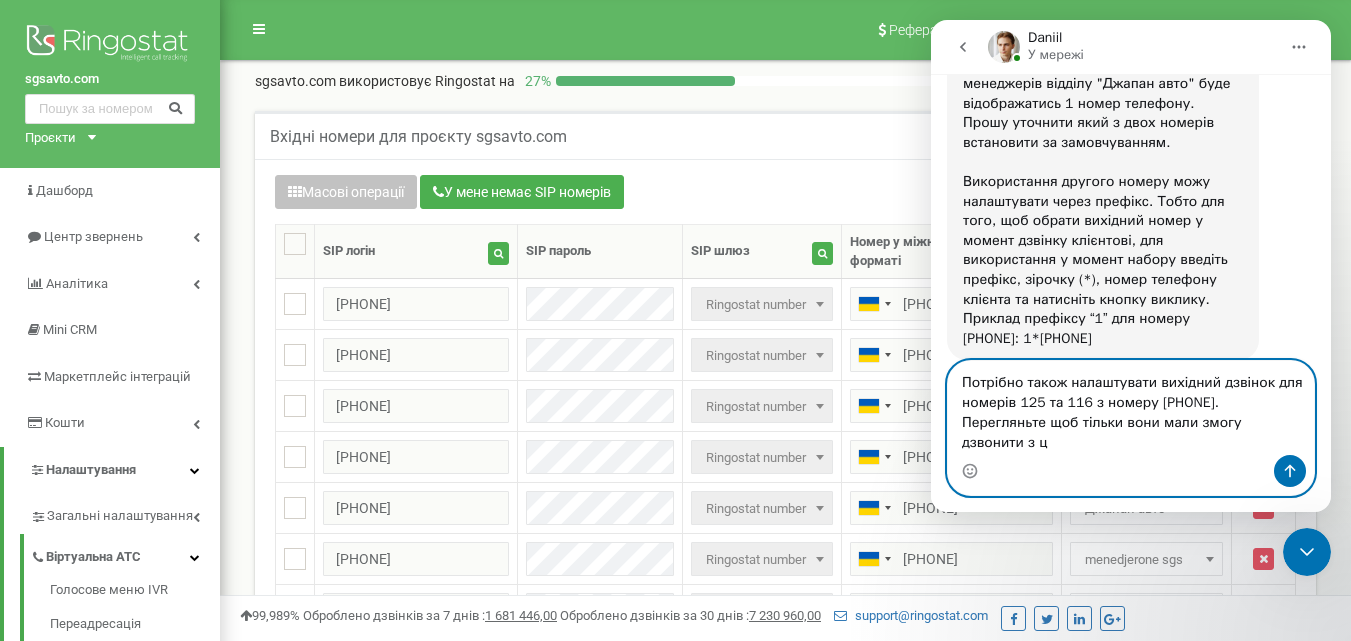 scroll, scrollTop: 1795, scrollLeft: 0, axis: vertical 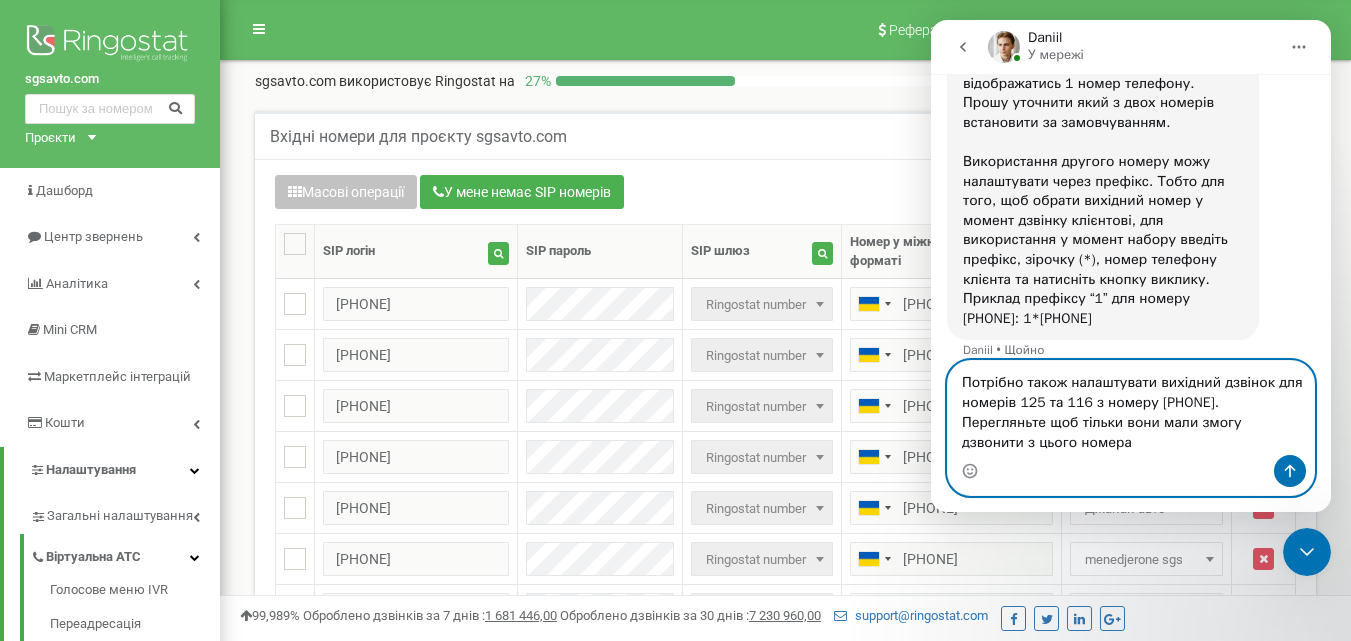 type on "Потрібно також налаштувати вихідний дзвінок для номерів 125 та 116 з номеру [PHONE]. Перегляньте щоб тільки вони мали змогу дзвонити з цього номера" 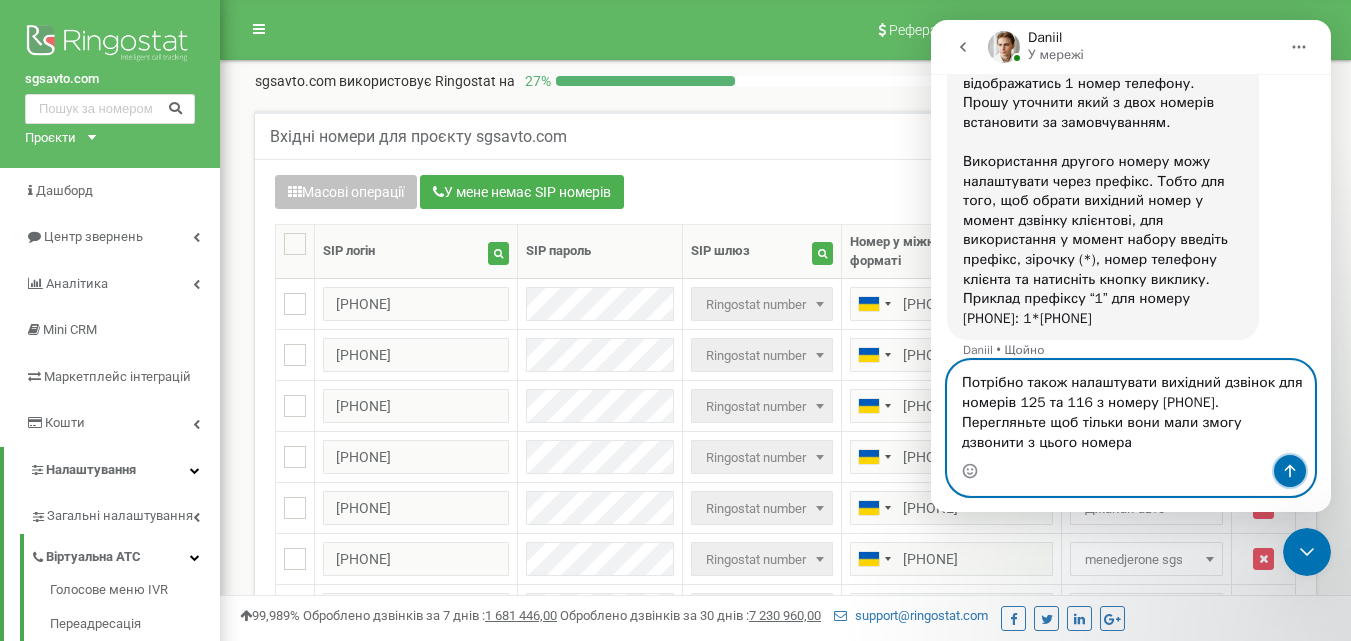 click 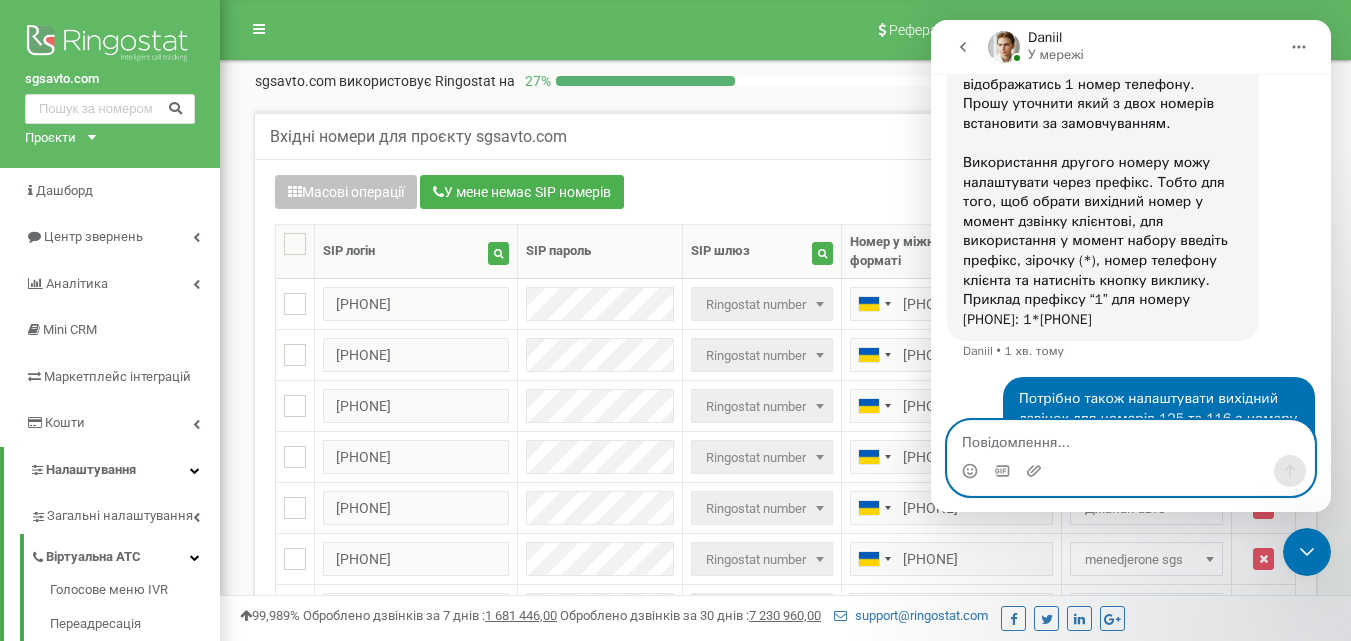 scroll, scrollTop: 1854, scrollLeft: 0, axis: vertical 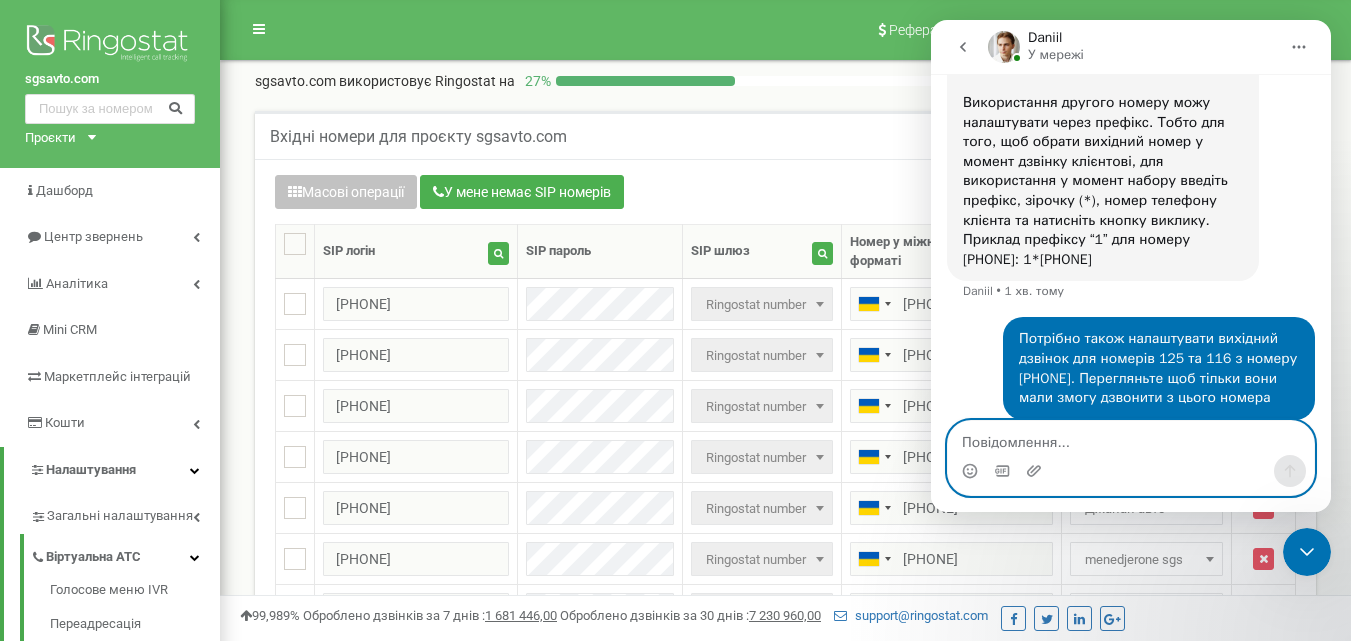 click at bounding box center [1131, 438] 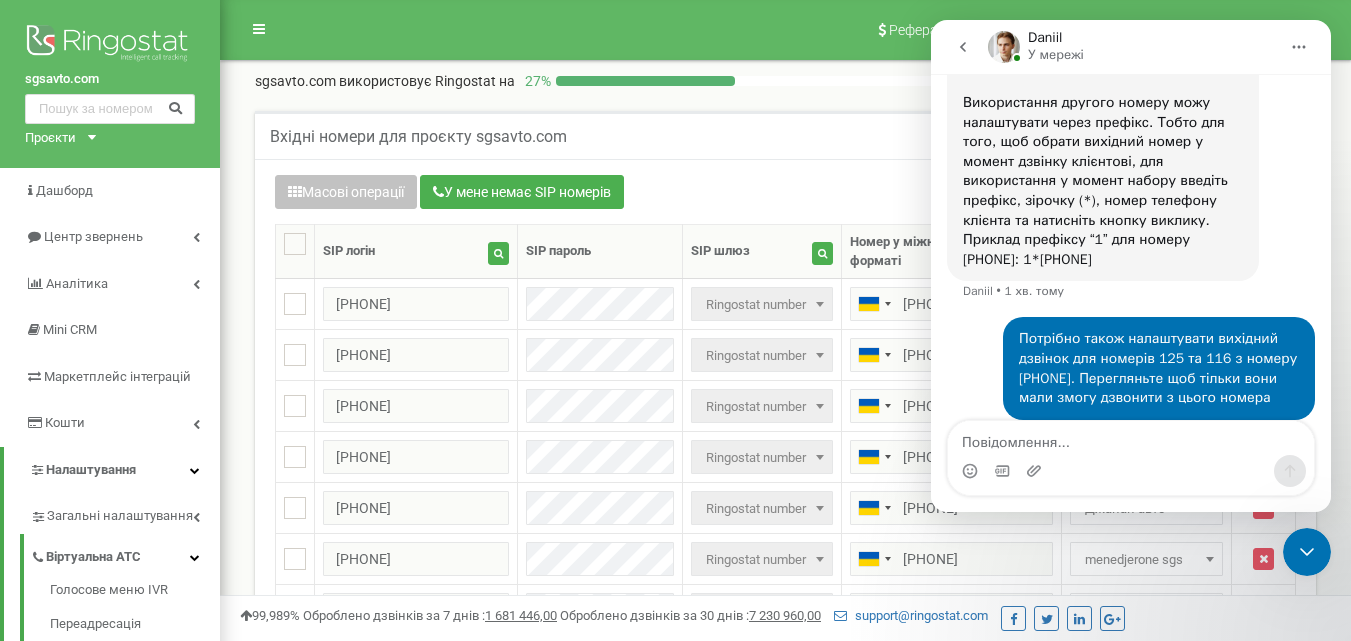 click on "Правила діють у порядку пріоритету. Тобто за замовчуванням при дзвінках менеджерів відділу "Джапан авто" буде відображатись 1 номер телефону. Прошу уточнити який з двох номерів встановити за замовчуванням. Використання другого номеру можу налаштувати через префікс. Тобто для того, щоб обрати вихідний номер у момент дзвінку клієнтові, для використання у момент набору введіть префікс, зірочку (*), номер телефону клієнта та натисніть кнопку виклику. Приклад префіксу “1” для номеру 380951234567: 1*+380951234567" at bounding box center [1103, 113] 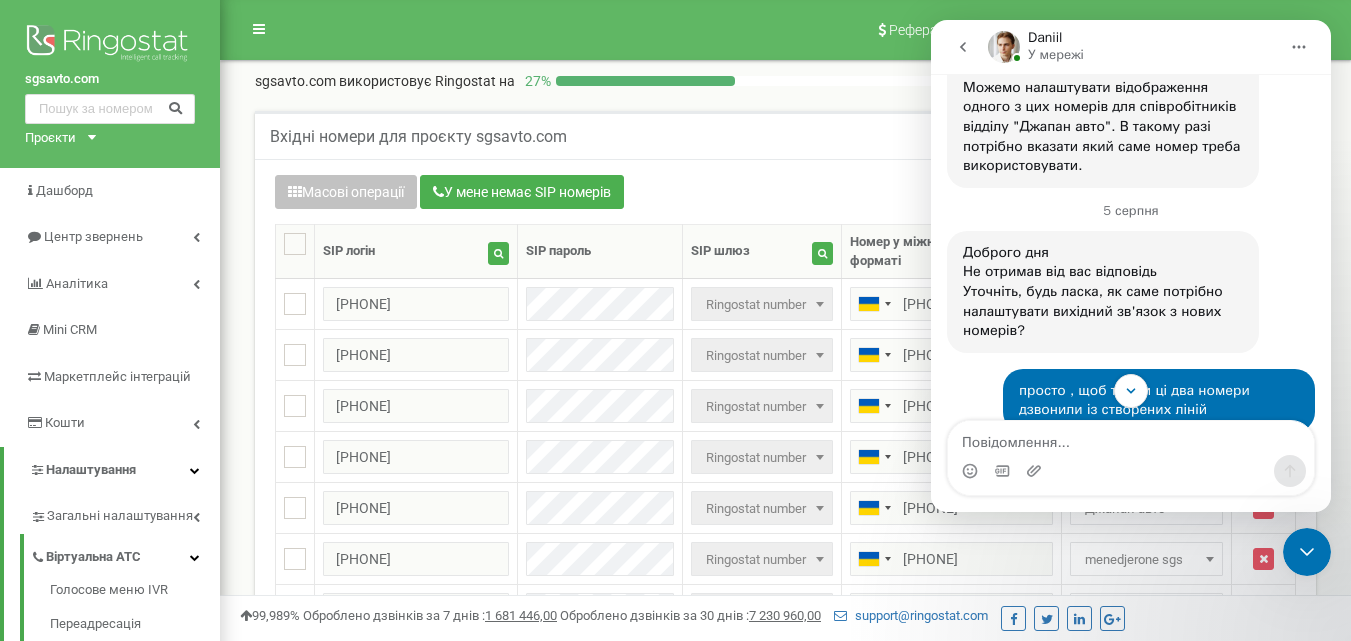 scroll, scrollTop: 1353, scrollLeft: 0, axis: vertical 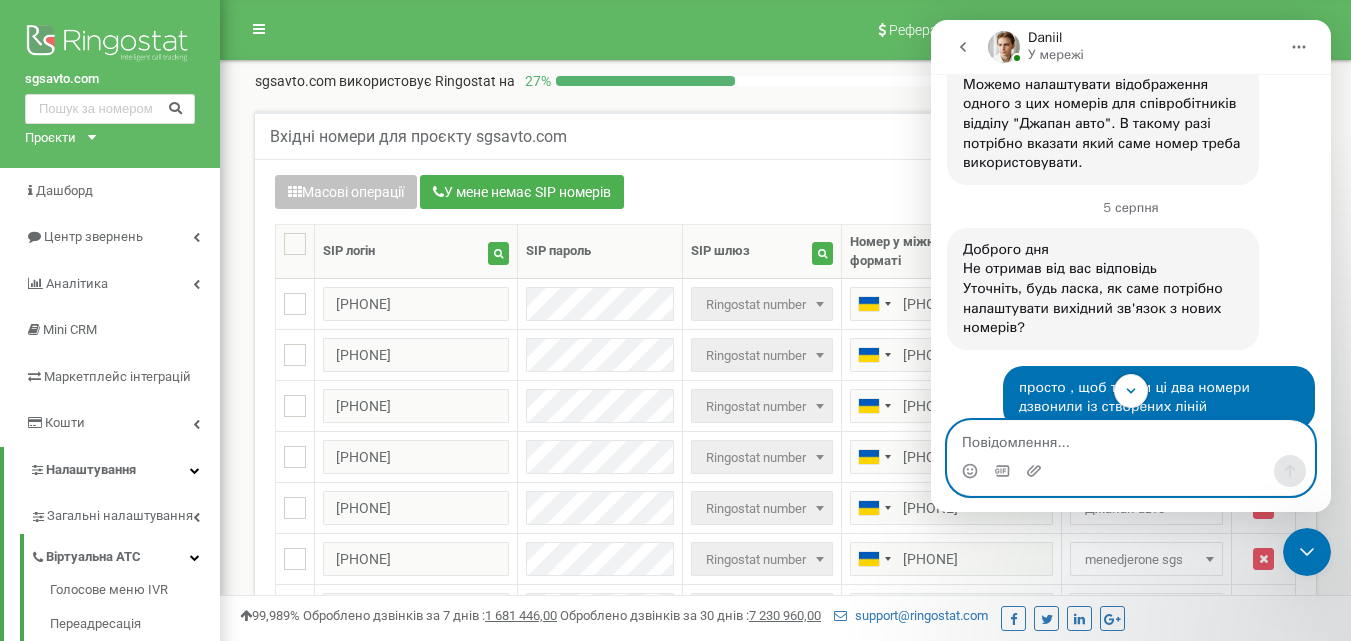 click at bounding box center (1131, 438) 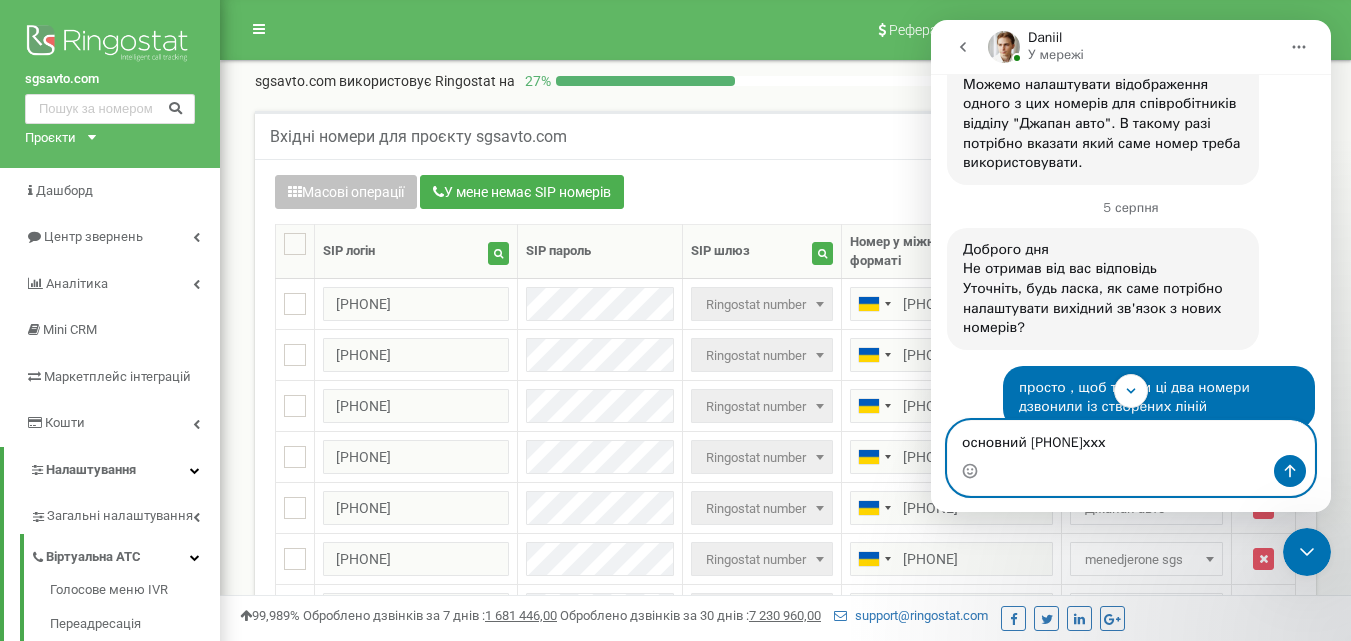 type on "основний [PHONE]" 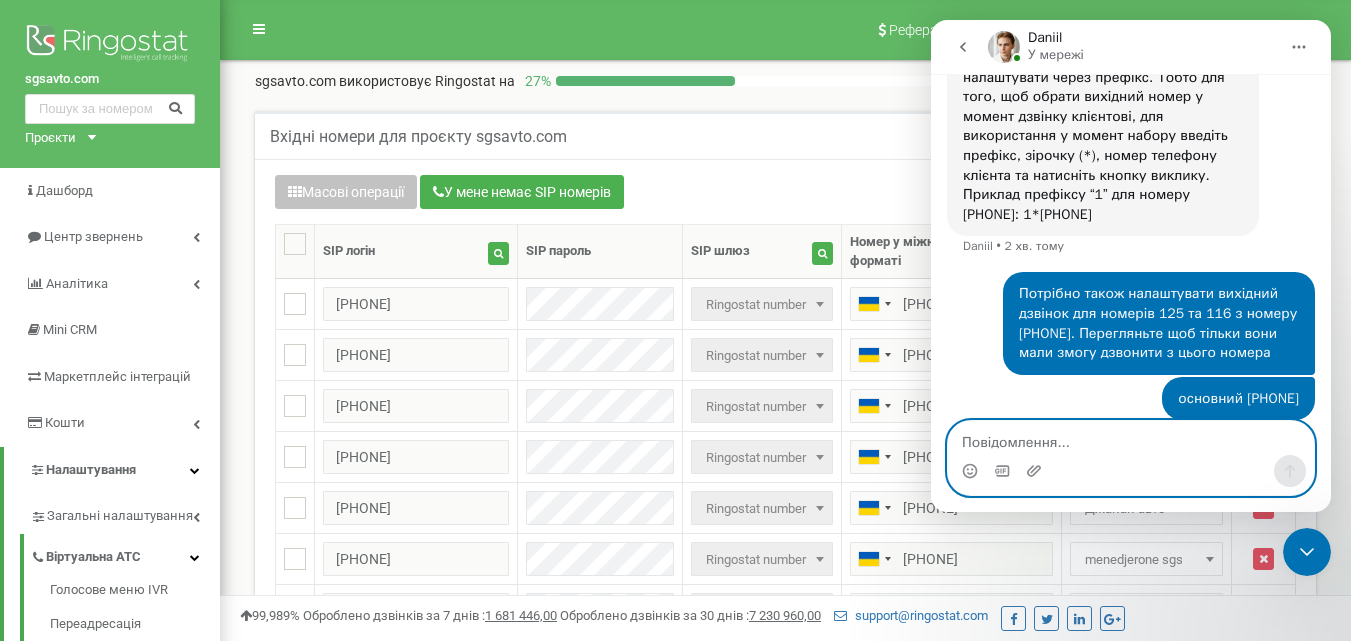 scroll, scrollTop: 1979, scrollLeft: 0, axis: vertical 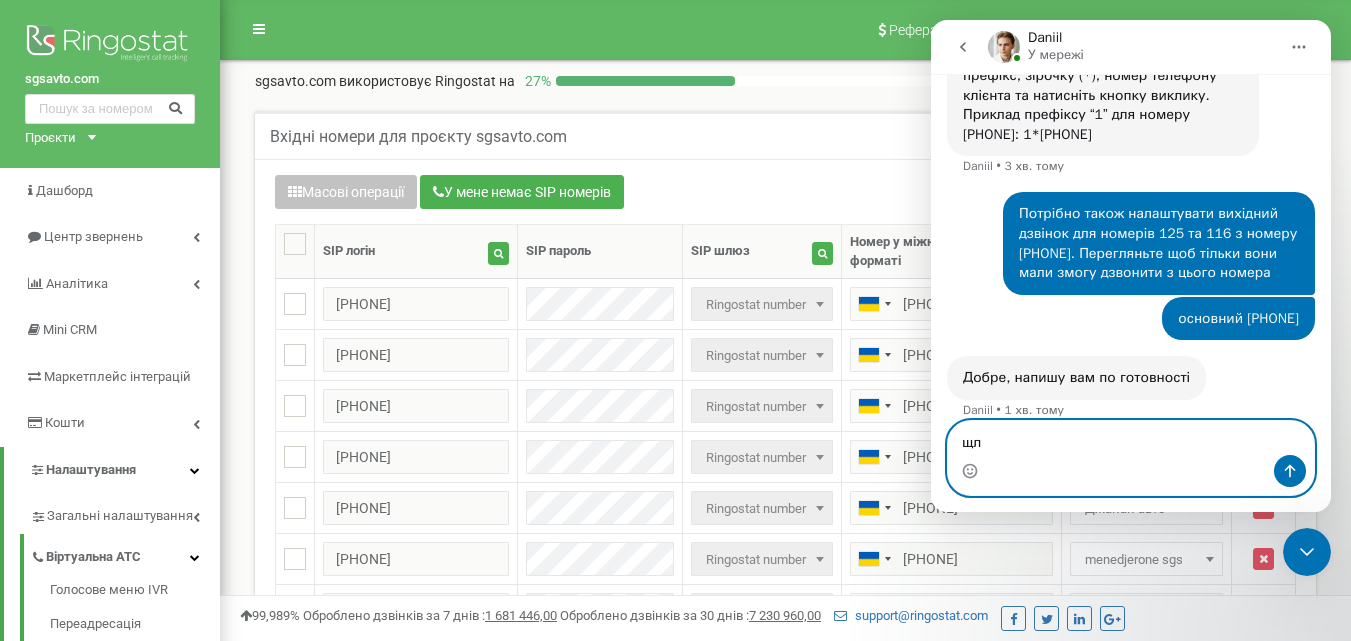 type on "щ" 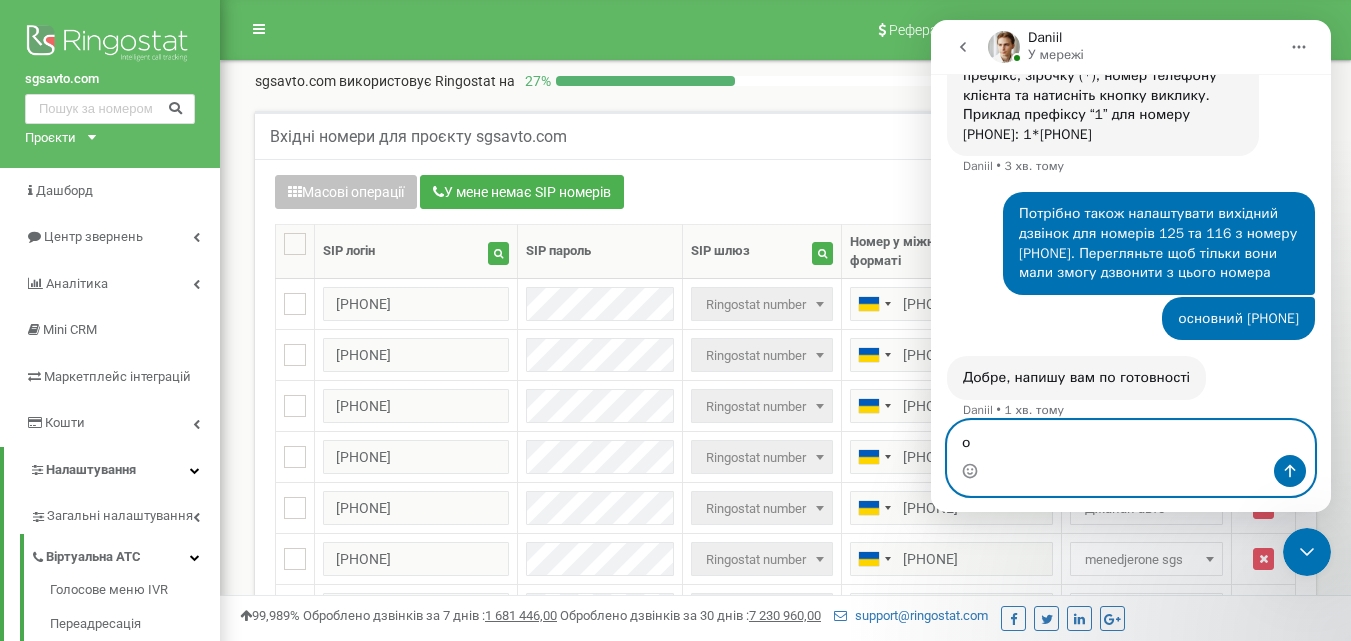 type on "ок" 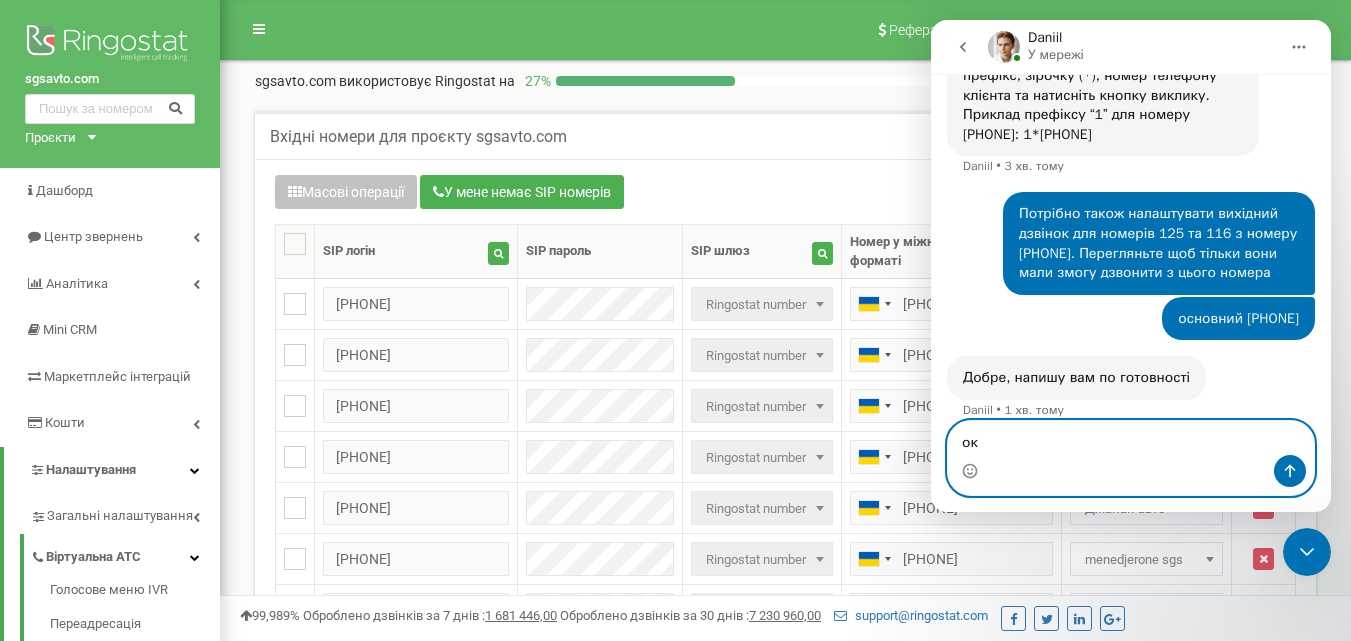 type 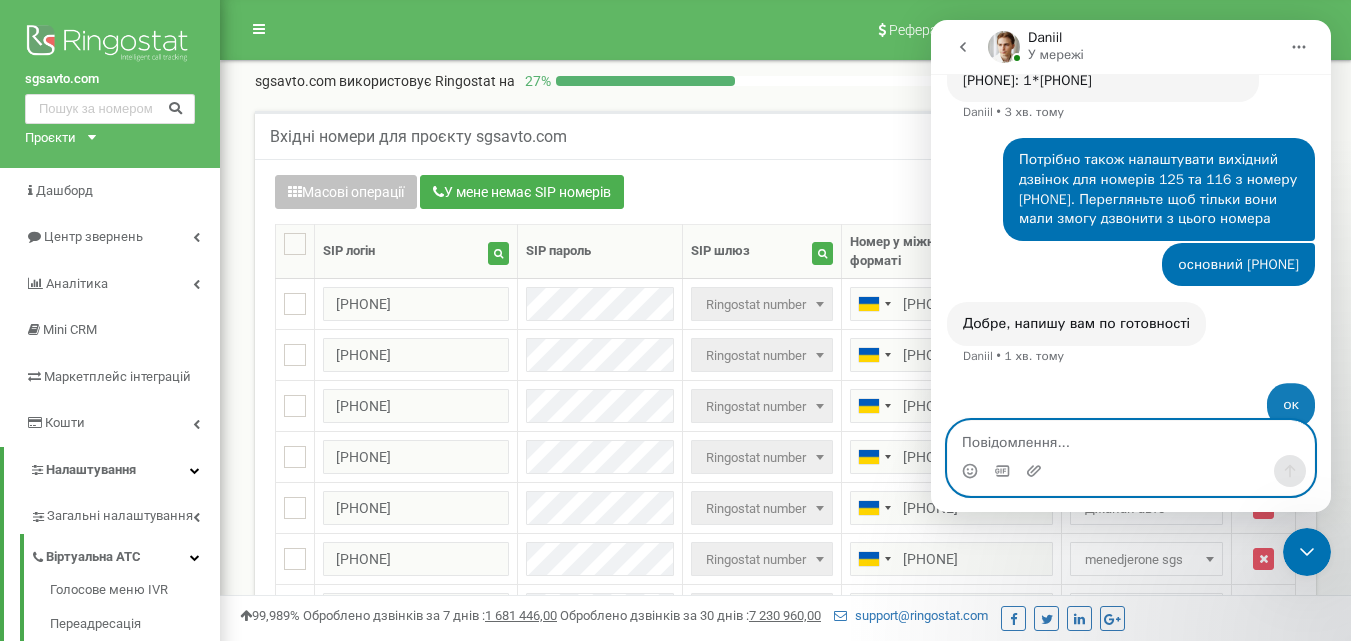 scroll, scrollTop: 2039, scrollLeft: 0, axis: vertical 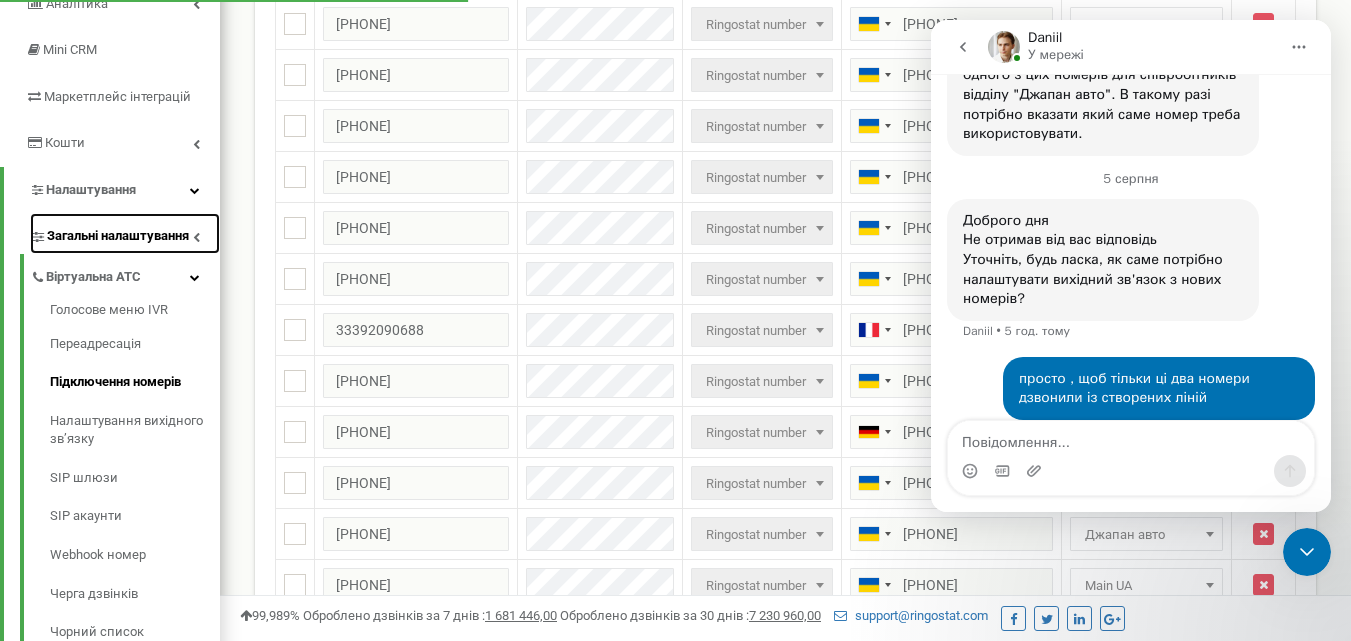 click on "Загальні налаштування" at bounding box center (118, 236) 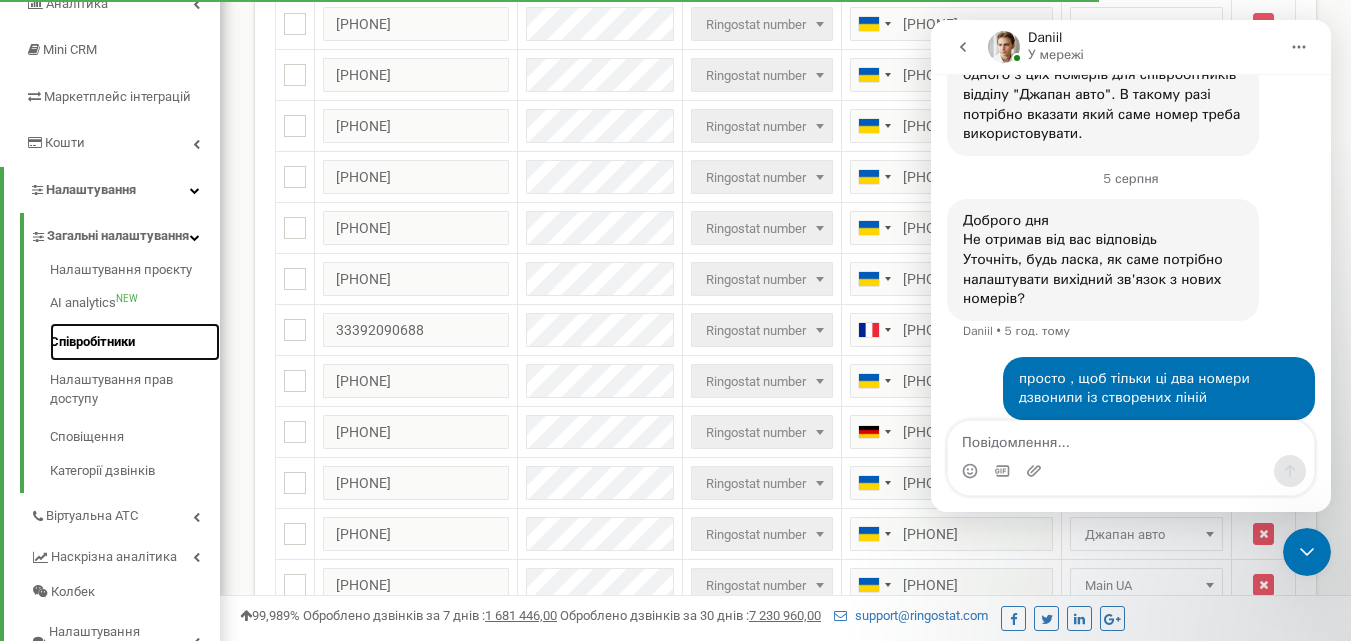 click on "Співробітники" at bounding box center [135, 342] 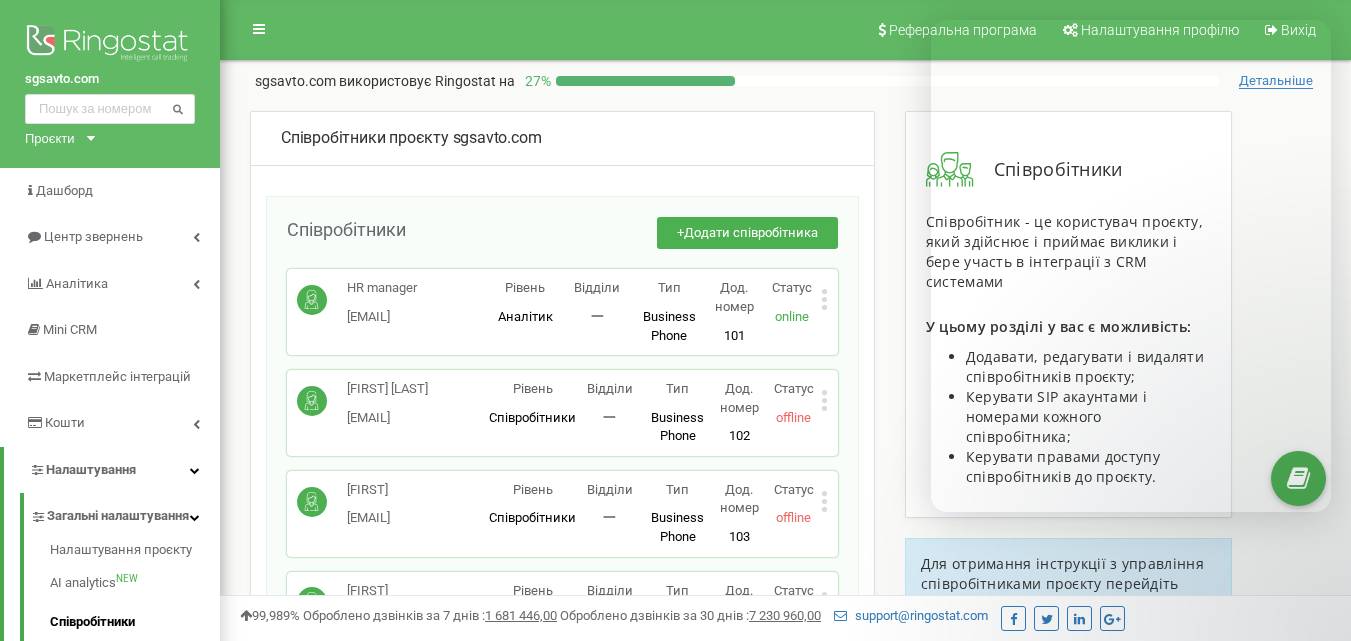 scroll, scrollTop: 0, scrollLeft: 0, axis: both 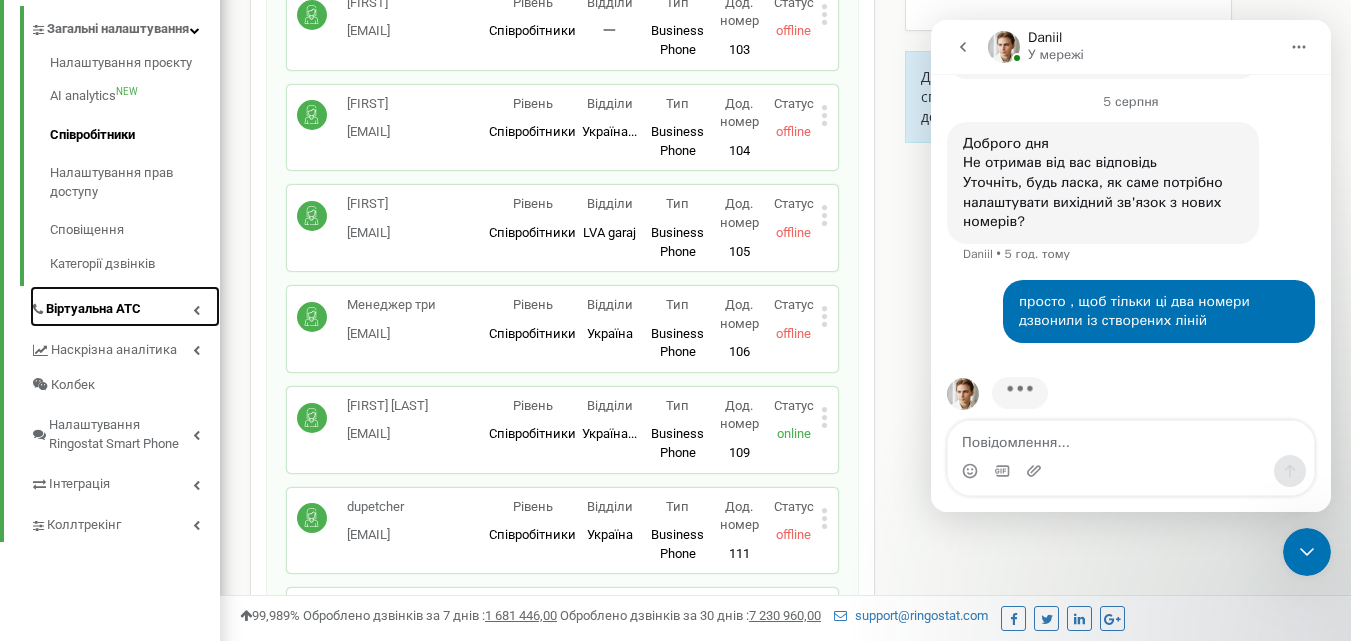 click on "Віртуальна АТС" at bounding box center (93, 309) 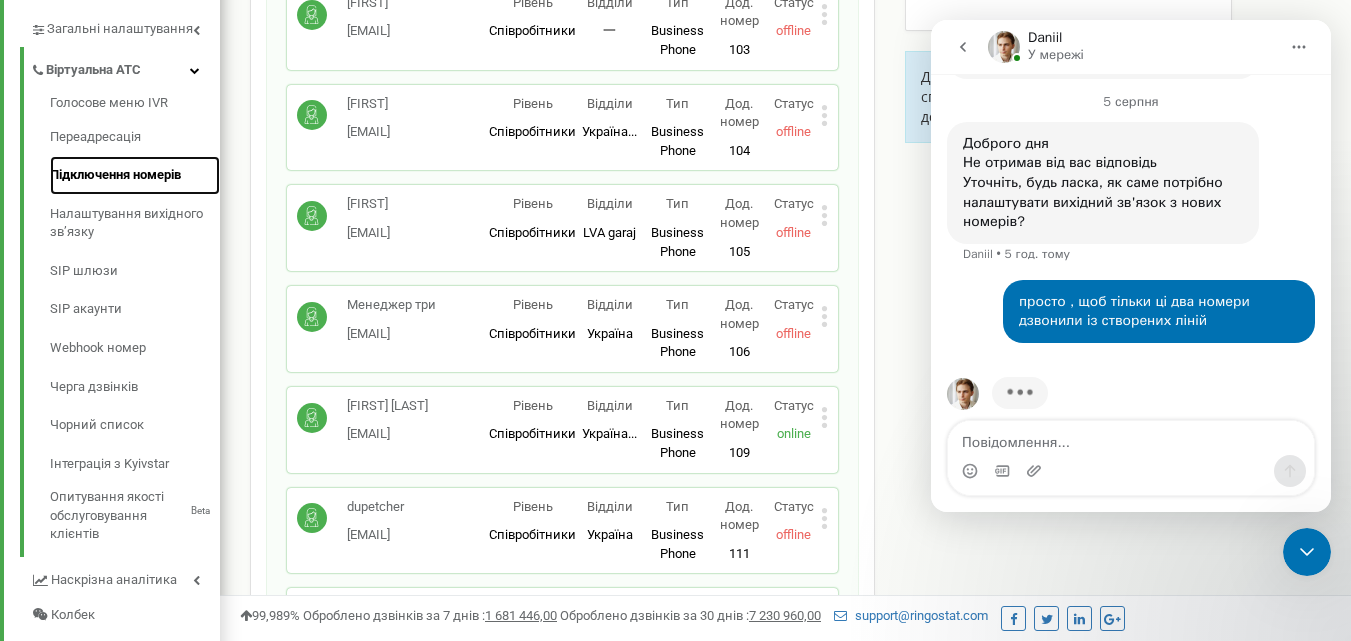 click on "Підключення номерів" at bounding box center [135, 175] 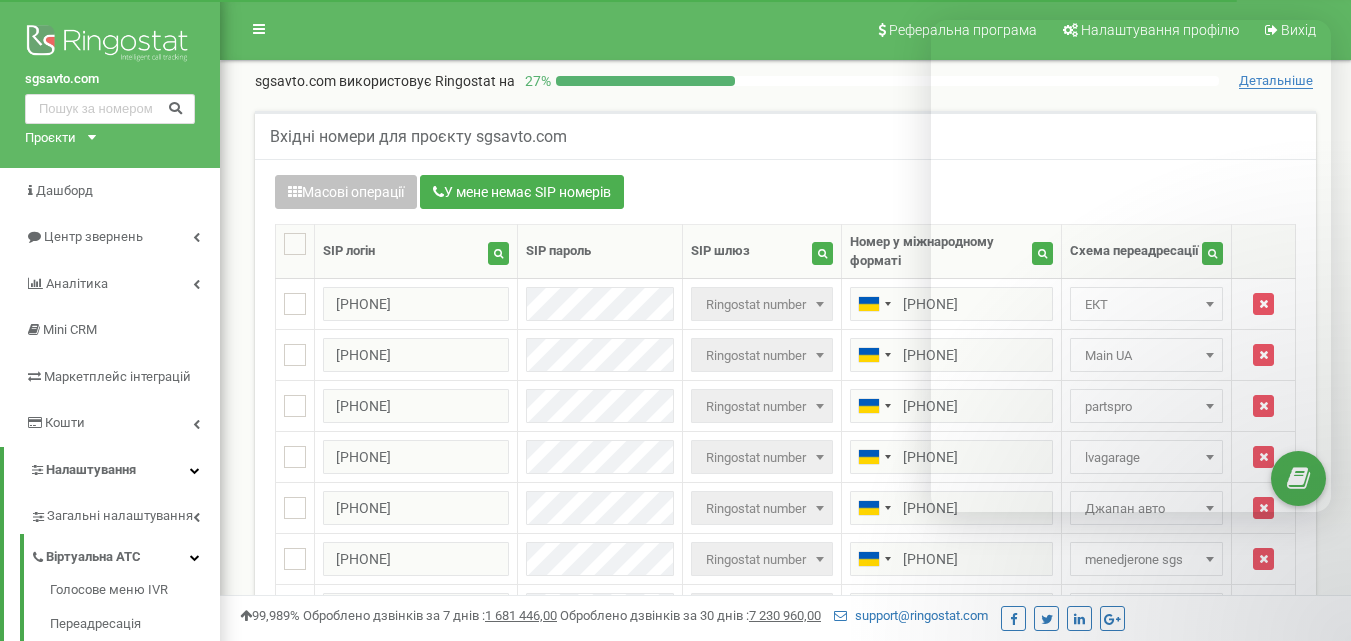 scroll, scrollTop: 0, scrollLeft: 0, axis: both 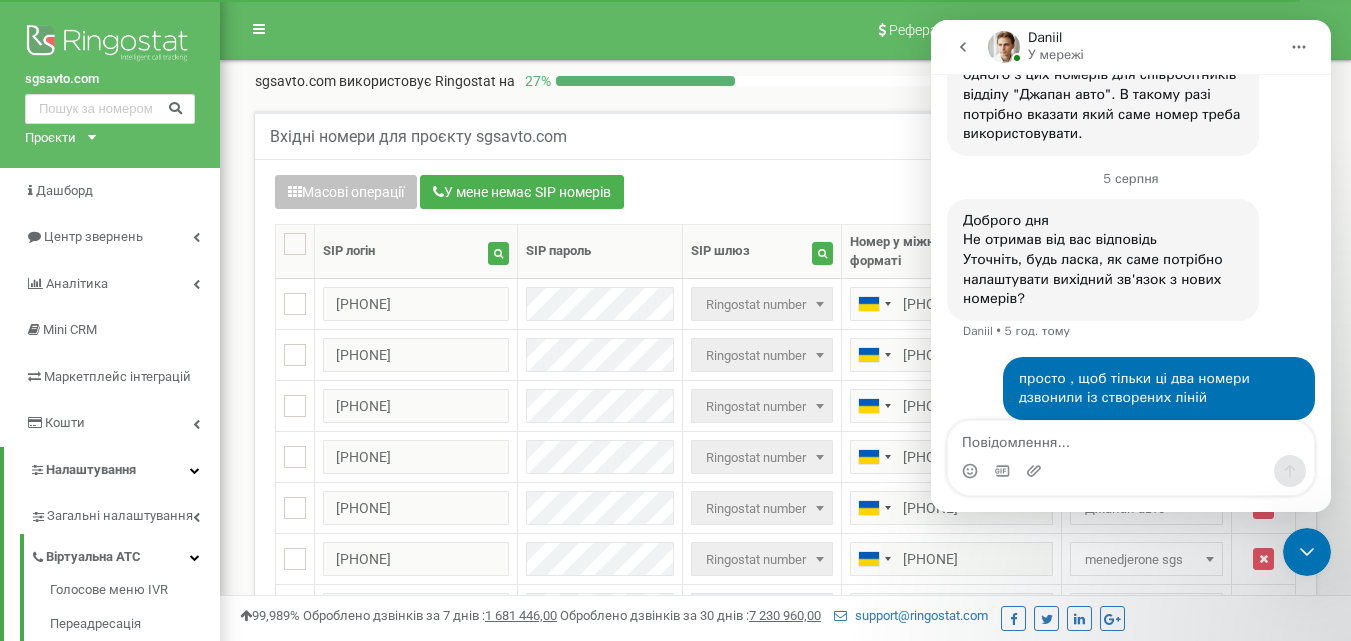 click 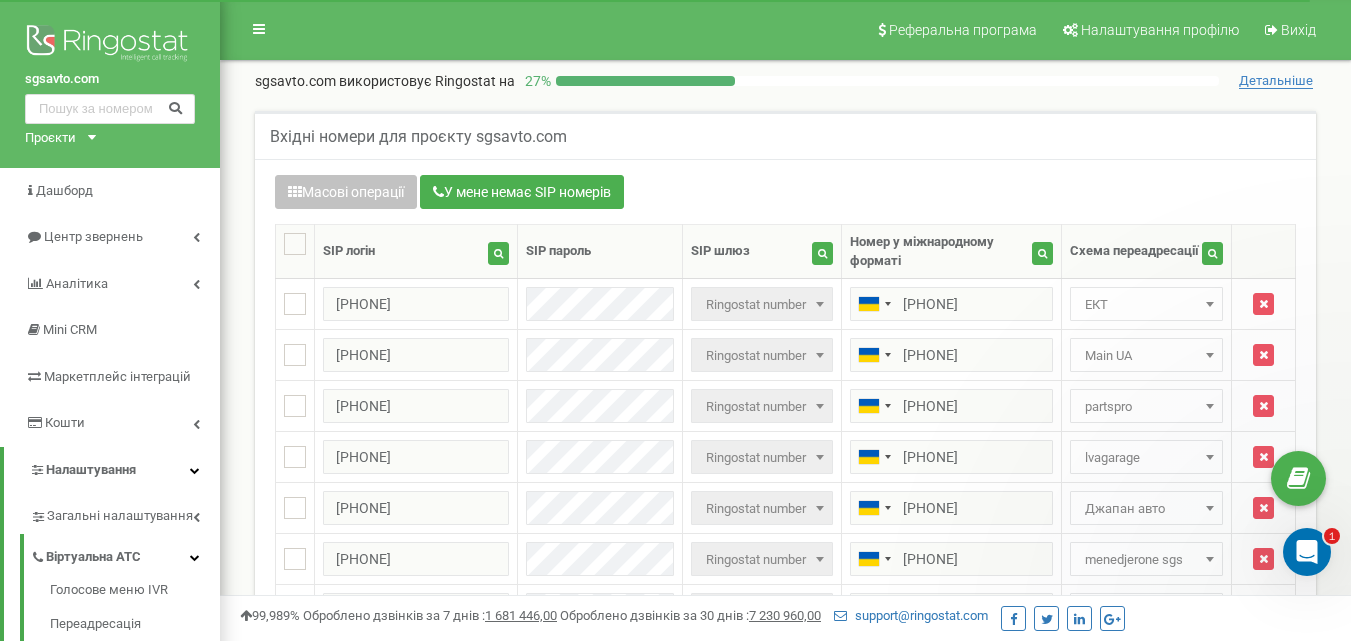 scroll, scrollTop: 0, scrollLeft: 0, axis: both 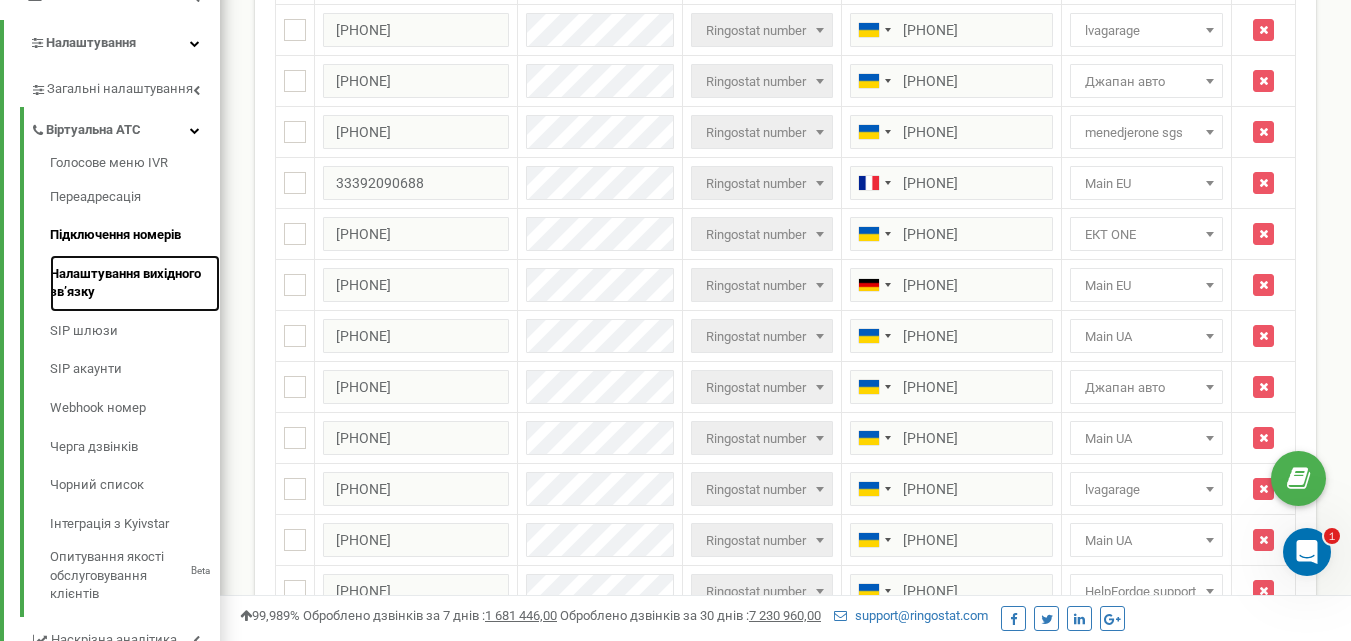 click on "Налаштування вихідного зв’язку" at bounding box center (135, 283) 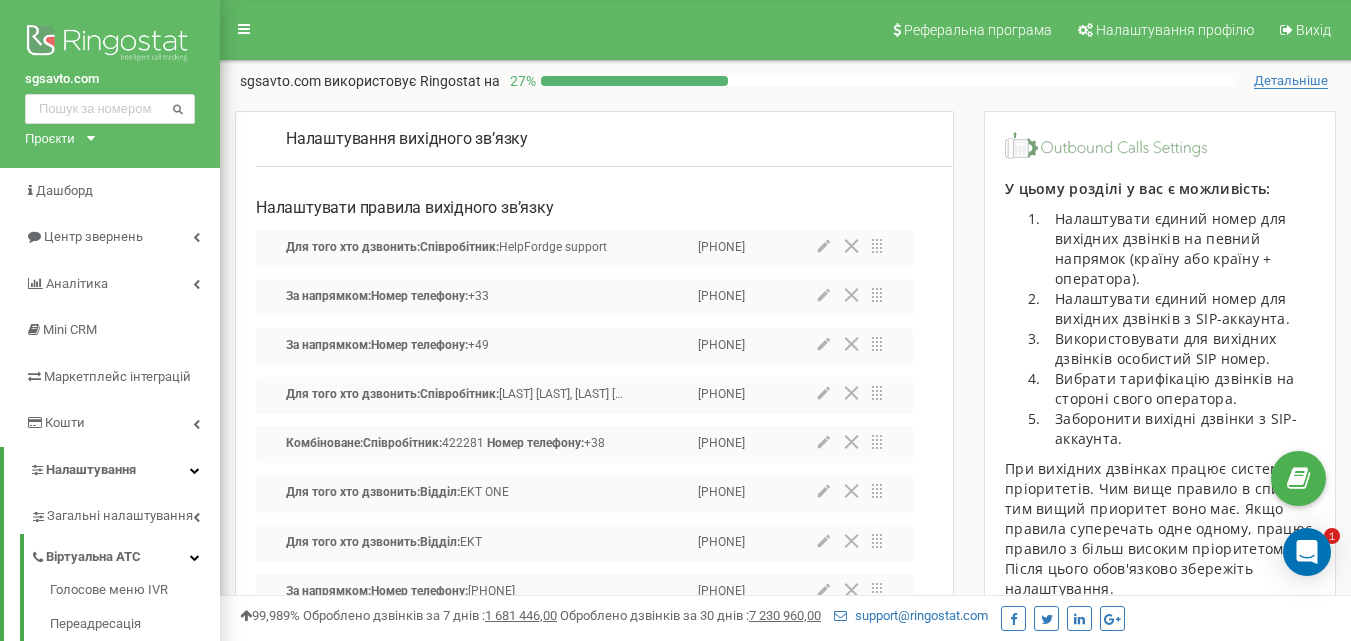 scroll, scrollTop: 0, scrollLeft: 0, axis: both 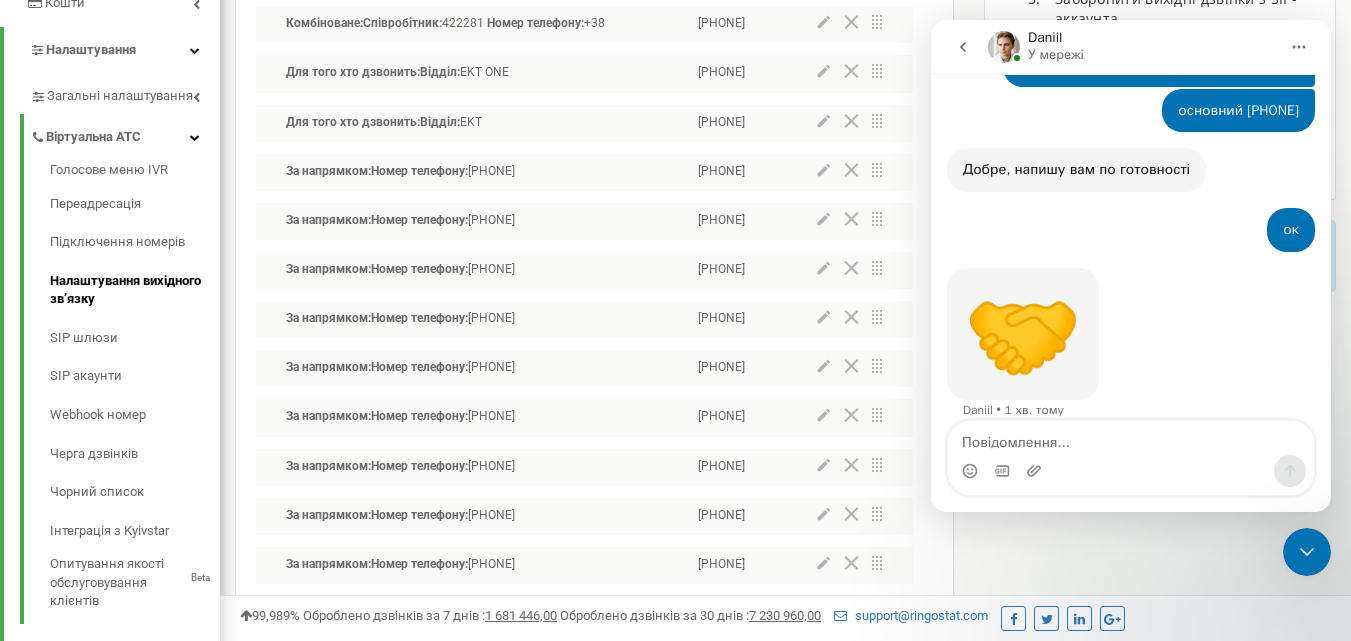 click on "Для того хто дзвонить:  Співробітник:  HelpFordge support [PHONE] За напрямком:  Номер телефону:  [PHONE] За напрямком:  Номер телефону:  [PHONE] Для того хто дзвонить:  Співробітник:  [LAST] [LAST], [LAST] [LAST] [PHONE] Комбіноване:  Співробітник:  422281   Номер телефону:  +38 [PHONE] Для того хто дзвонить:  Відділ:  EKT ONE [PHONE] Для того хто дзвонить:  Відділ:  EKT [PHONE] За напрямком:  Номер телефону:  +38050 [PHONE] За напрямком:  Номер телефону:  +38066 [PHONE] За напрямком:  Номер телефону:  +38075 [PHONE] За напрямком:  Номер телефону:  +38095 [PHONE] За напрямком:  Номер телефону:" at bounding box center [584, 419] 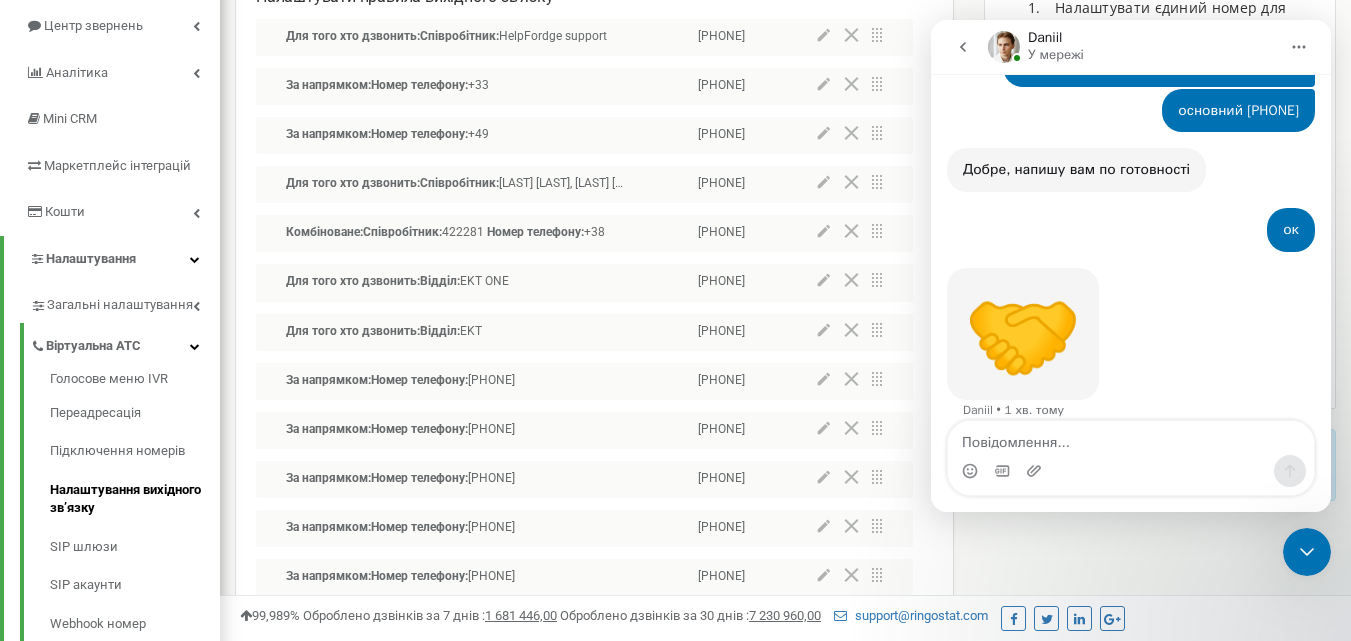 scroll, scrollTop: 0, scrollLeft: 0, axis: both 